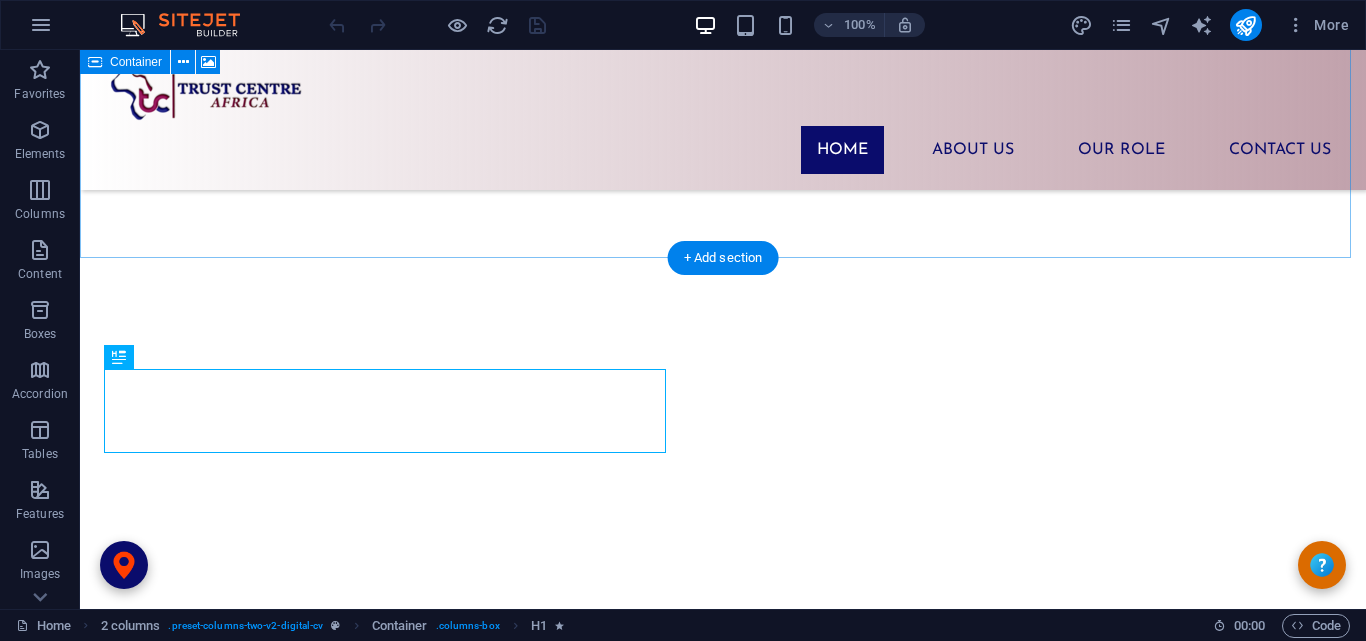 scroll, scrollTop: 460, scrollLeft: 0, axis: vertical 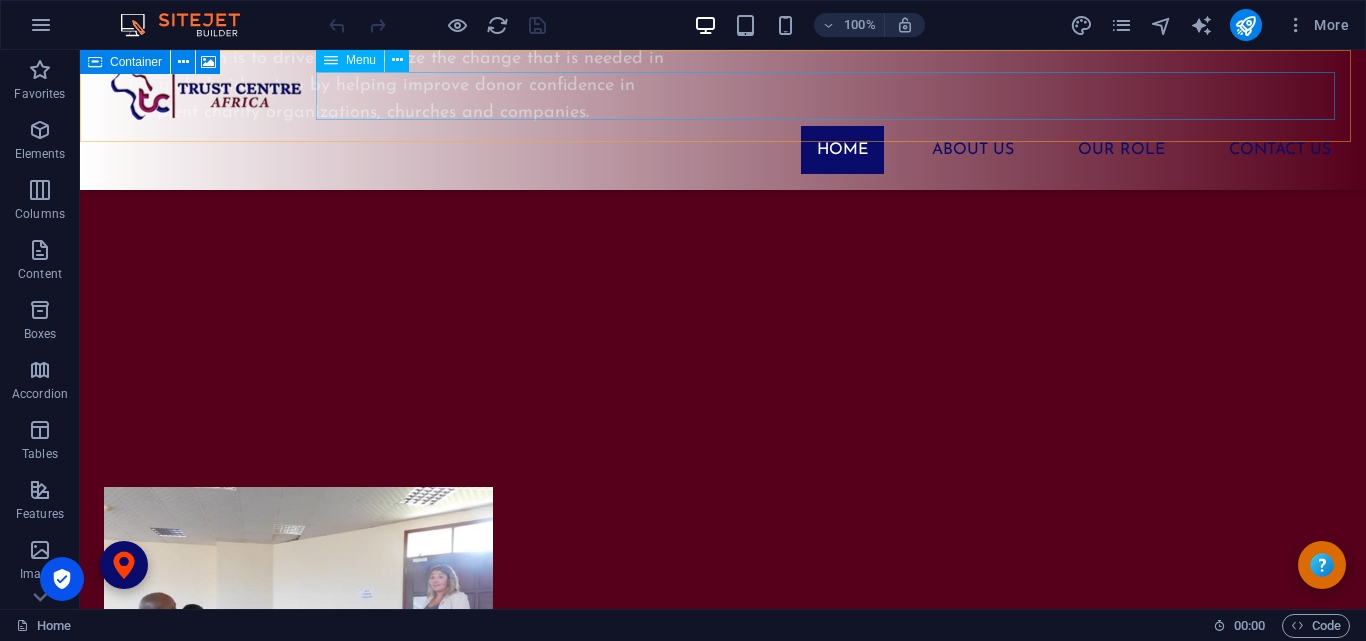 click on "Home About Us Our Role Contact Us" at bounding box center (723, 150) 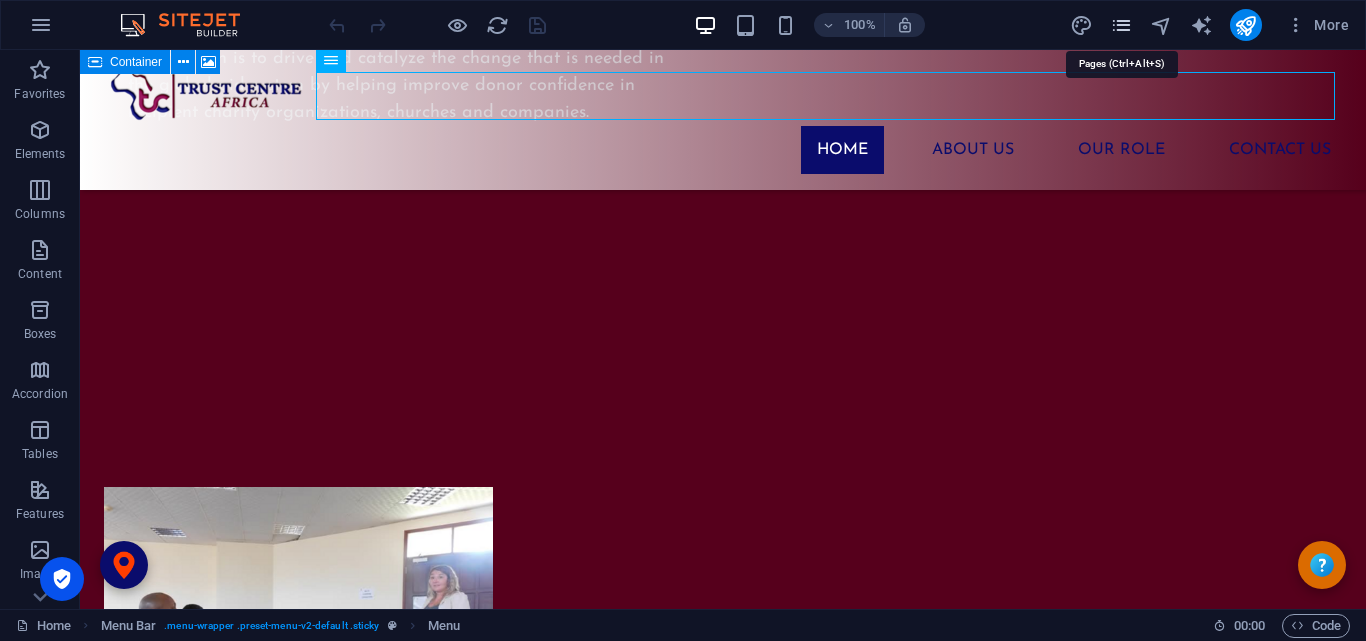 click at bounding box center [1121, 25] 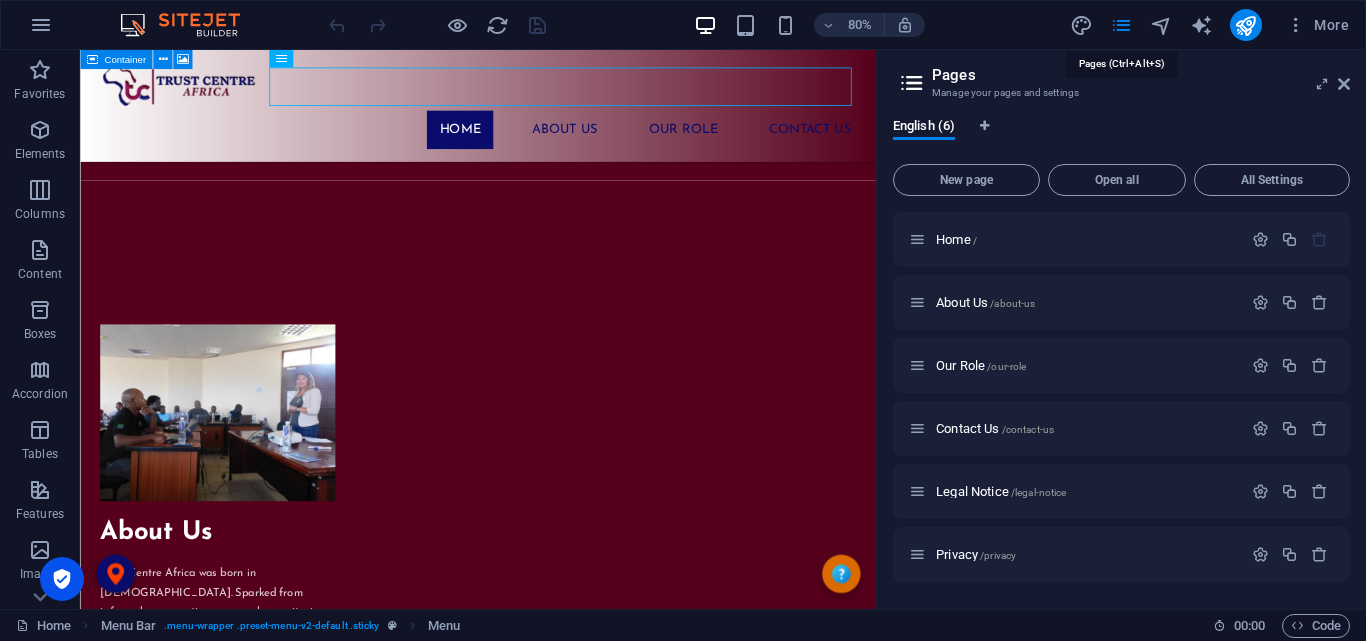 scroll, scrollTop: 2896, scrollLeft: 0, axis: vertical 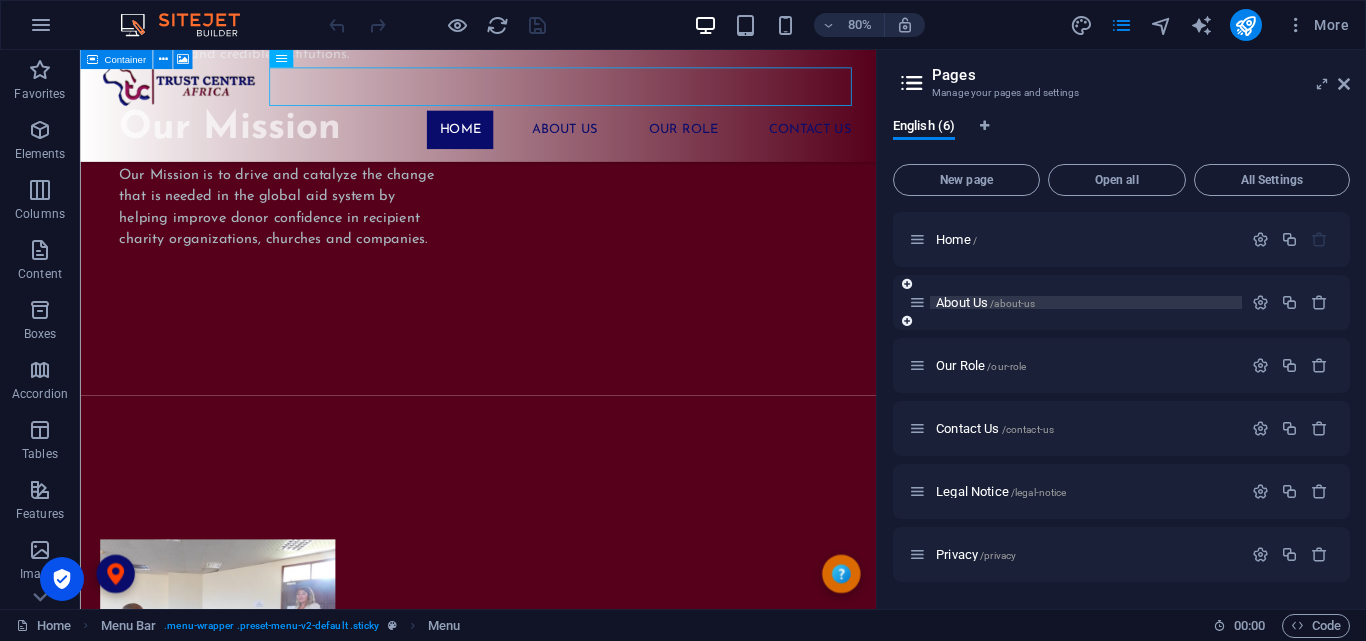 click on "About Us /about-us" at bounding box center [985, 302] 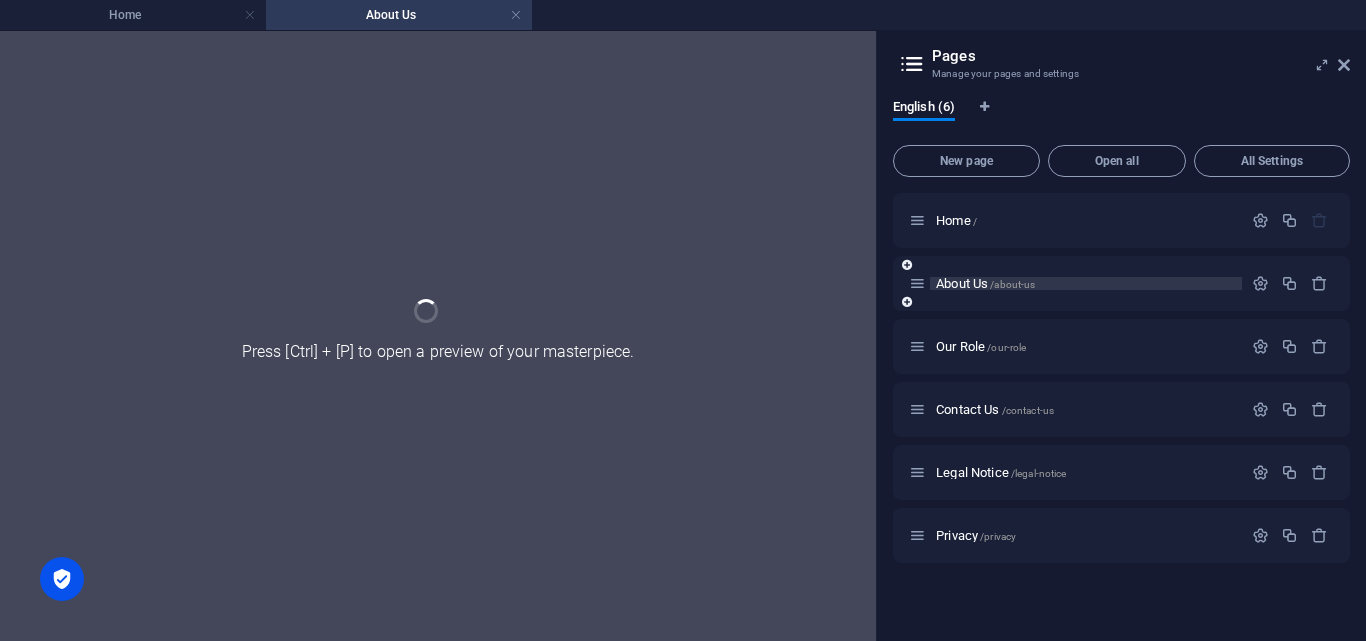 scroll, scrollTop: 0, scrollLeft: 0, axis: both 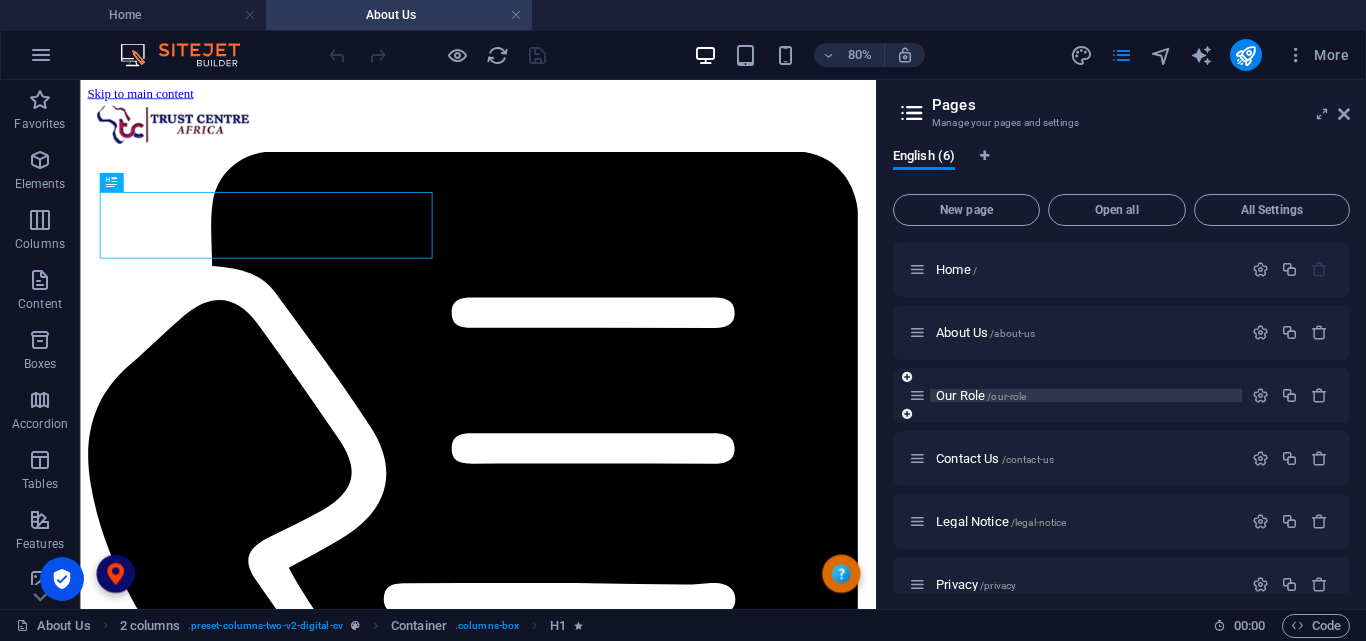 click on "Our Role /our-role" at bounding box center [981, 395] 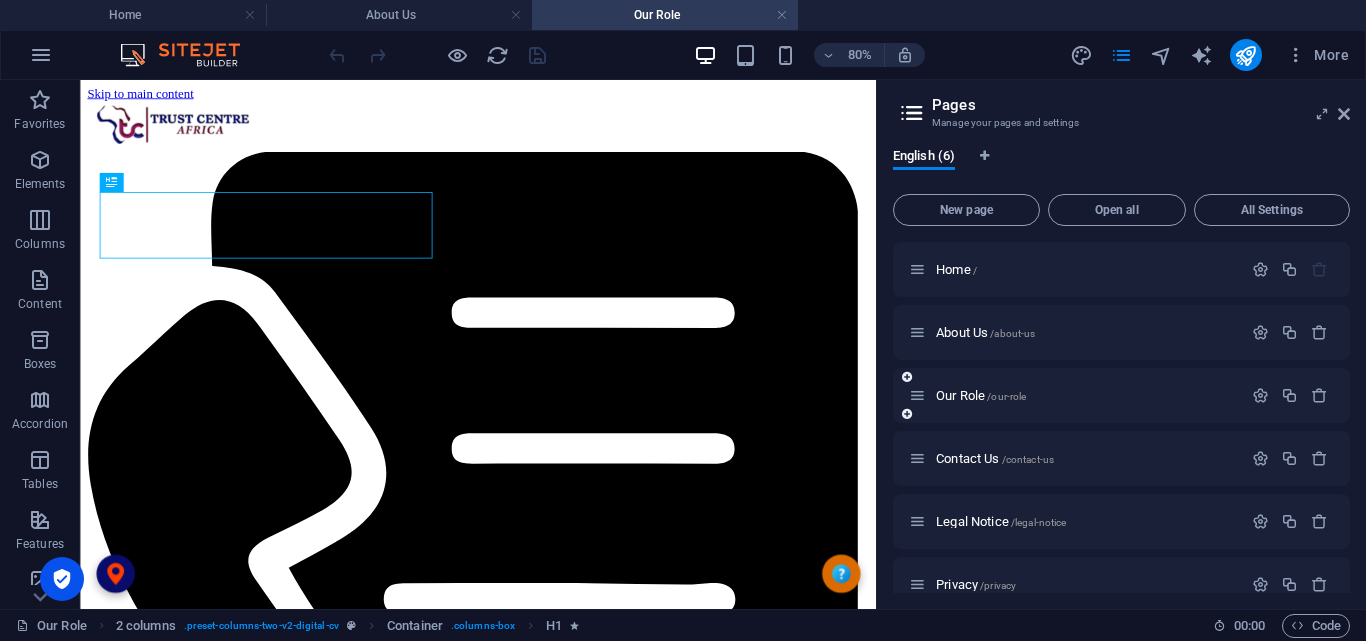scroll, scrollTop: 0, scrollLeft: 0, axis: both 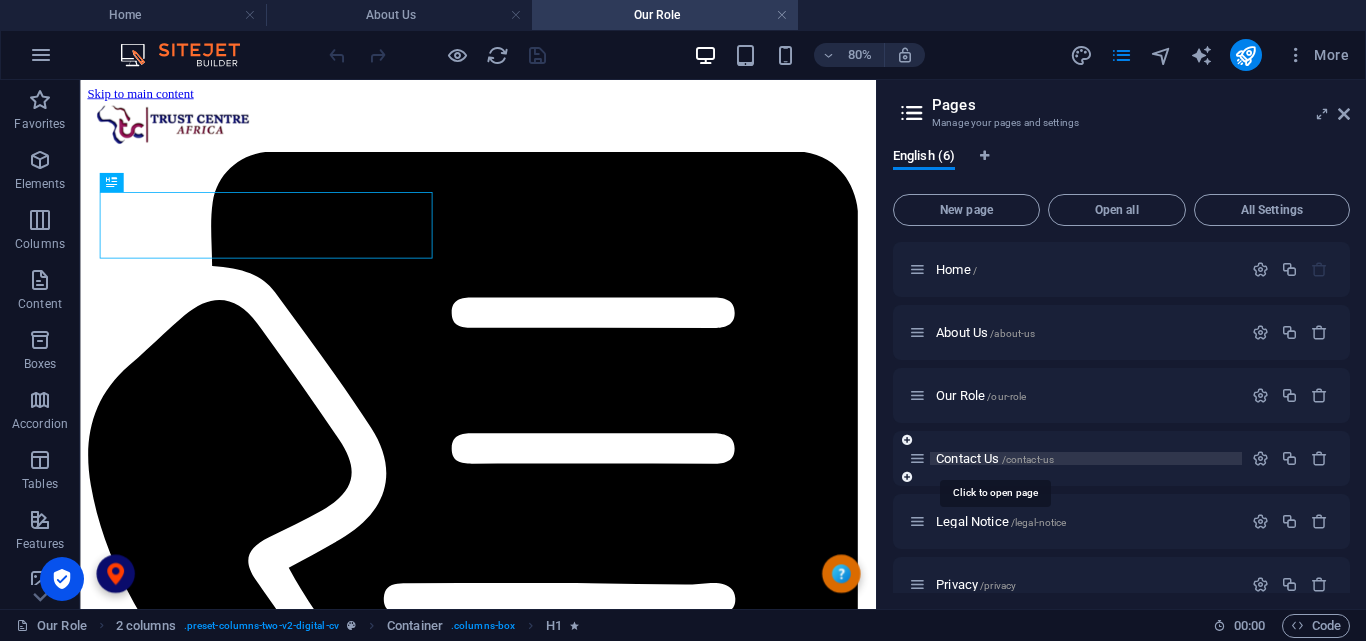 click on "Contact Us /contact-us" at bounding box center (995, 458) 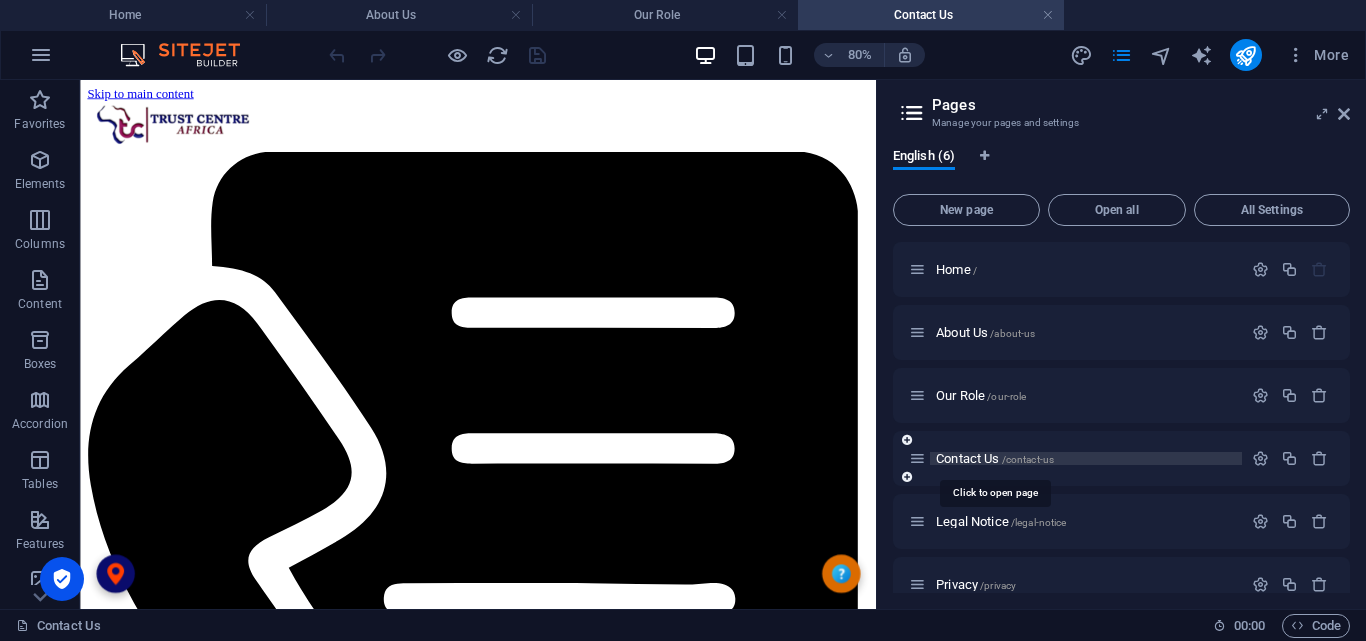 scroll, scrollTop: 0, scrollLeft: 0, axis: both 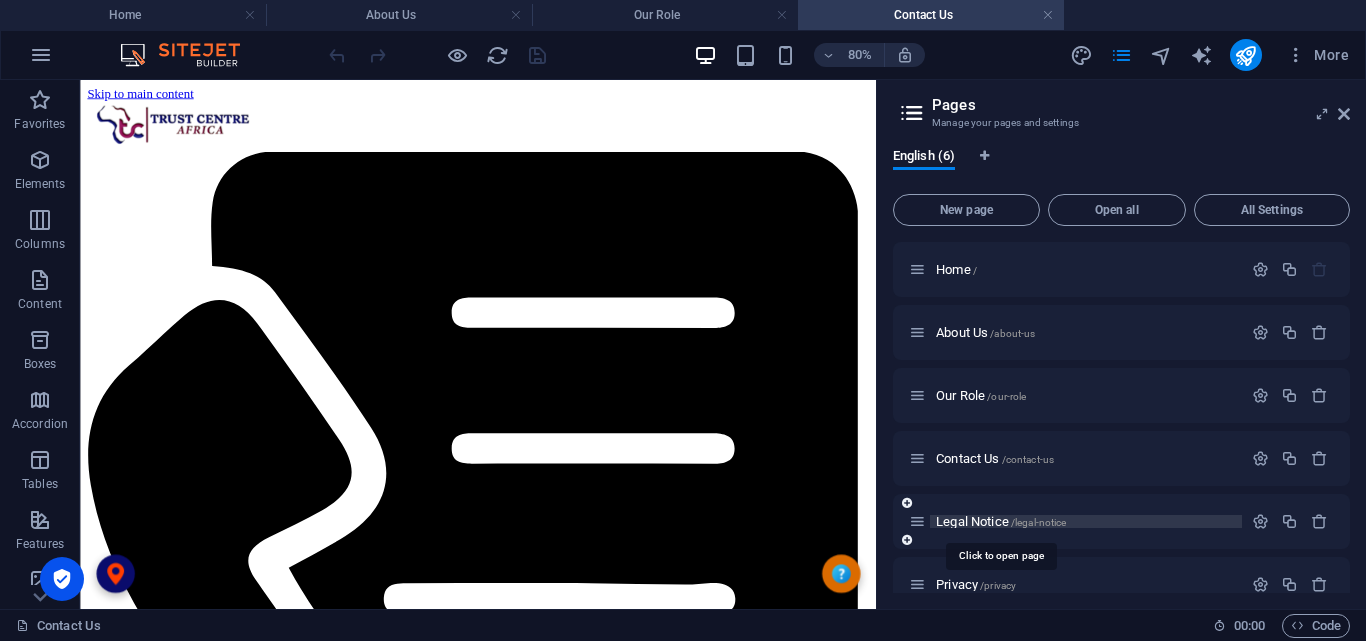 click on "Legal Notice /legal-notice" at bounding box center [1001, 521] 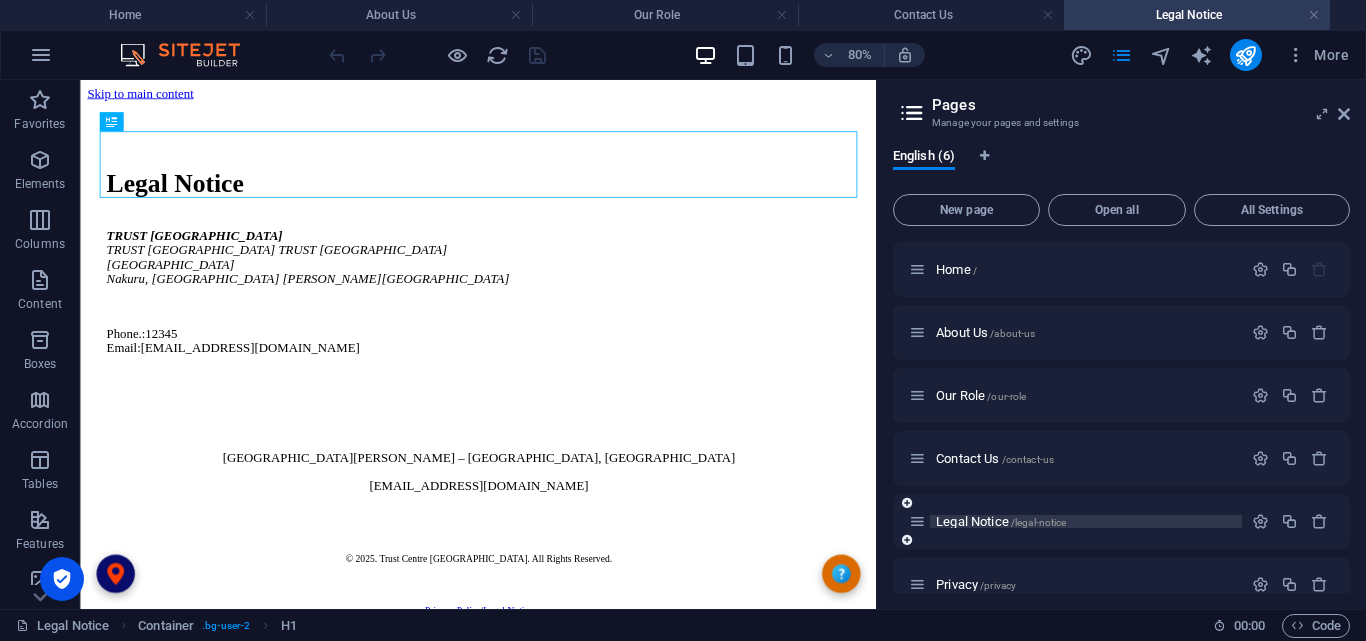 scroll, scrollTop: 0, scrollLeft: 0, axis: both 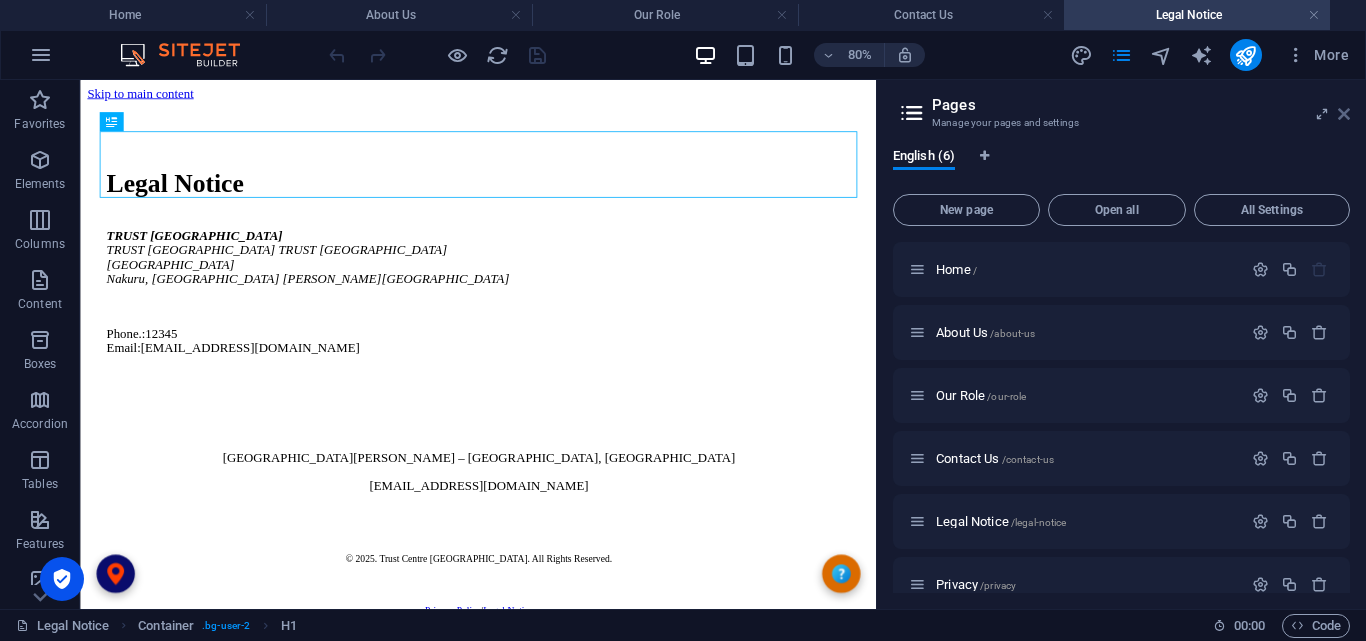 click at bounding box center [1344, 114] 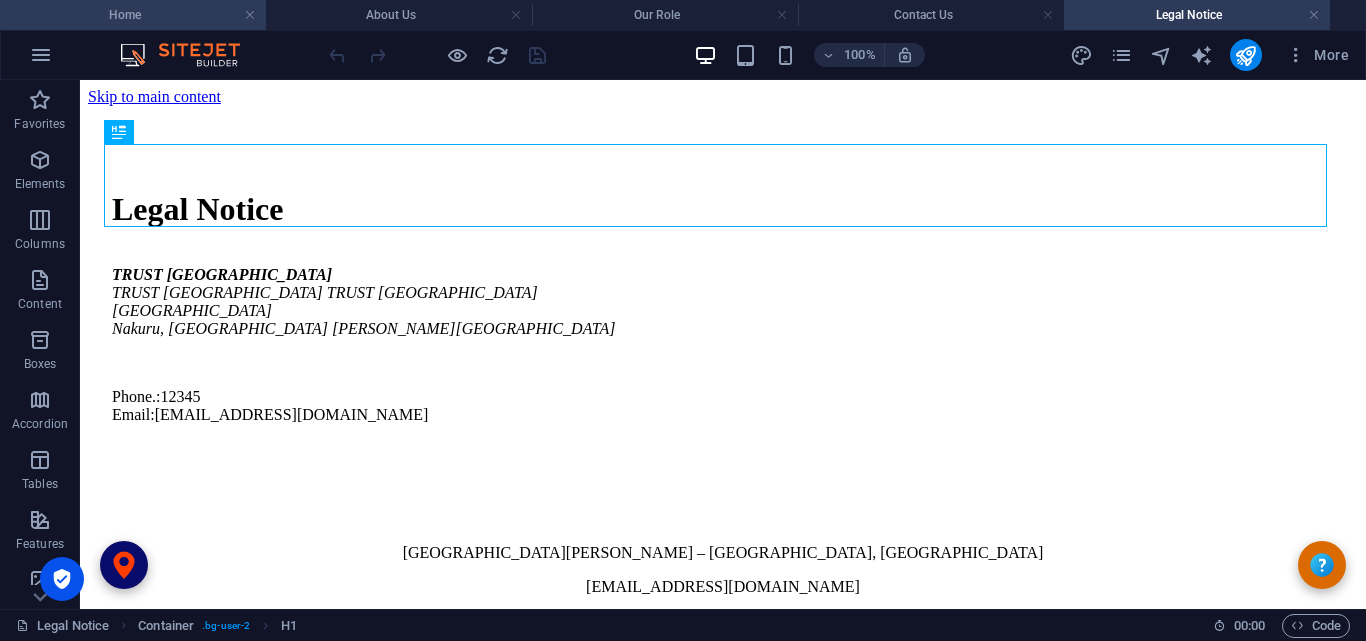 click on "Home" at bounding box center [133, 15] 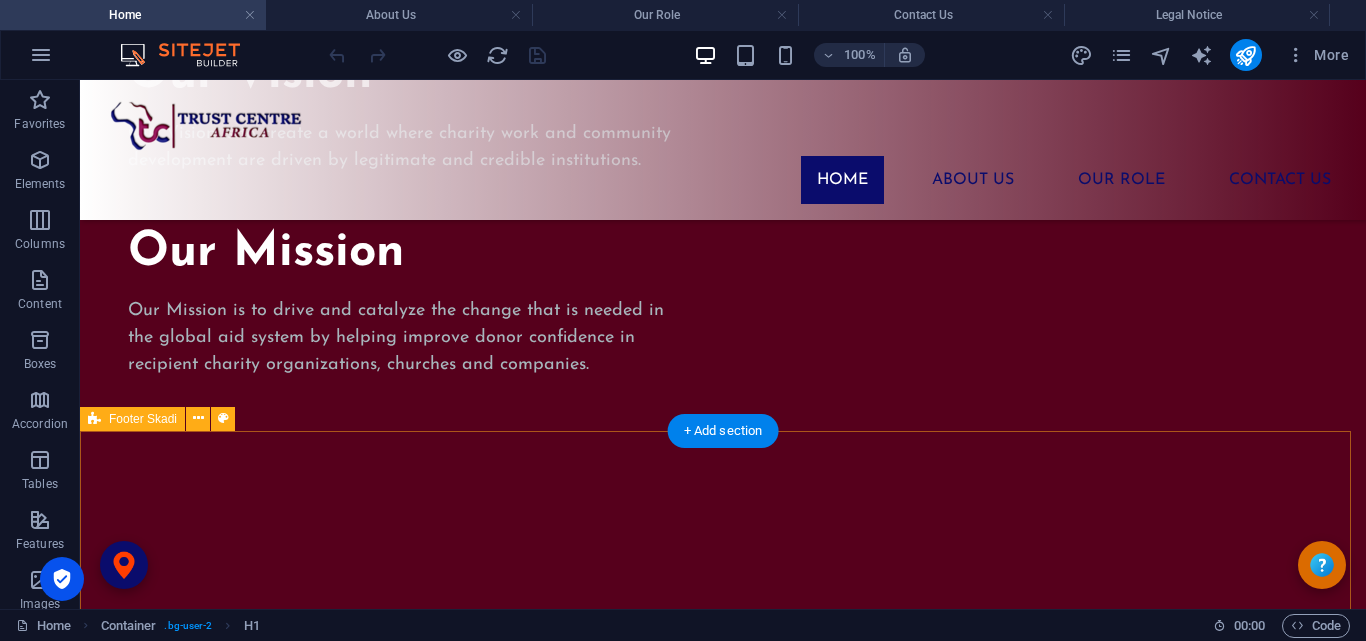 scroll, scrollTop: 3195, scrollLeft: 0, axis: vertical 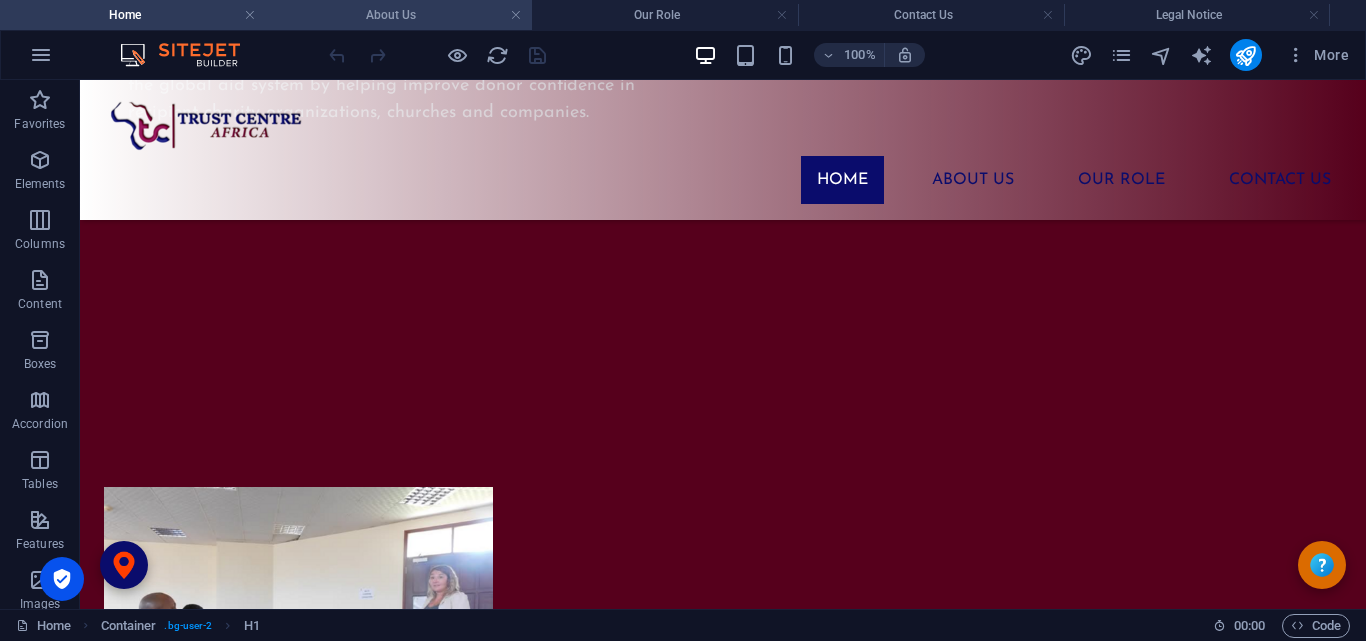 click on "About Us" at bounding box center (399, 15) 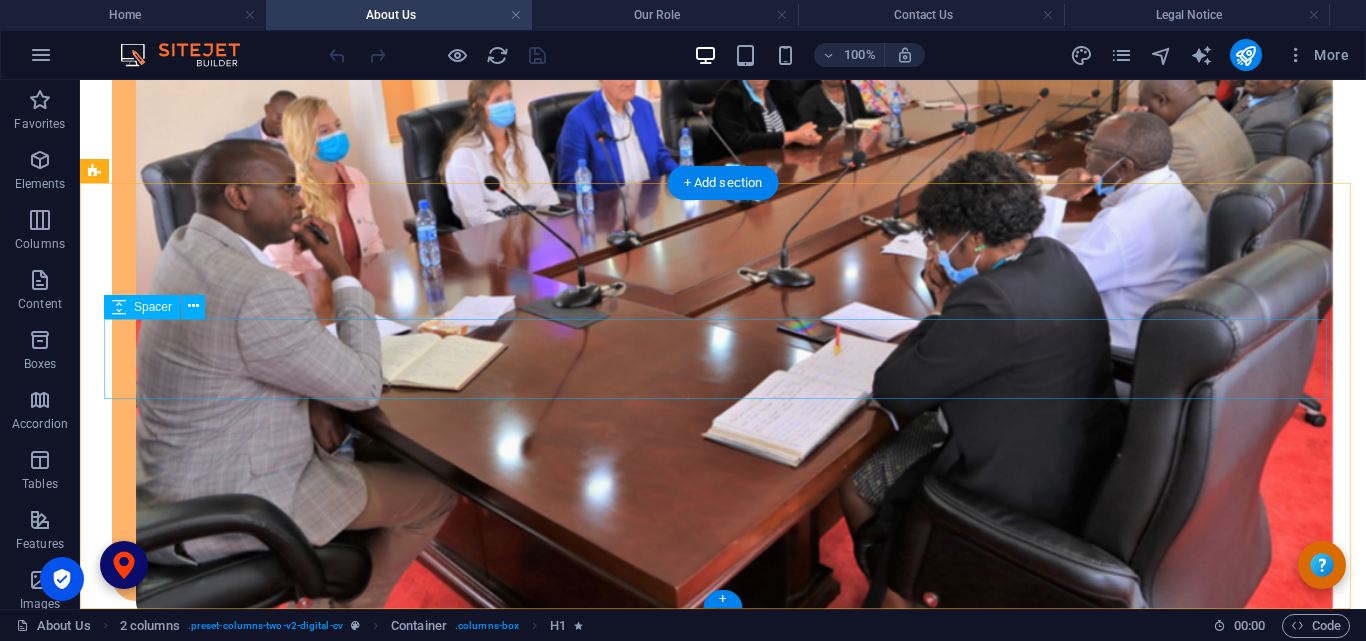 scroll, scrollTop: 3073, scrollLeft: 0, axis: vertical 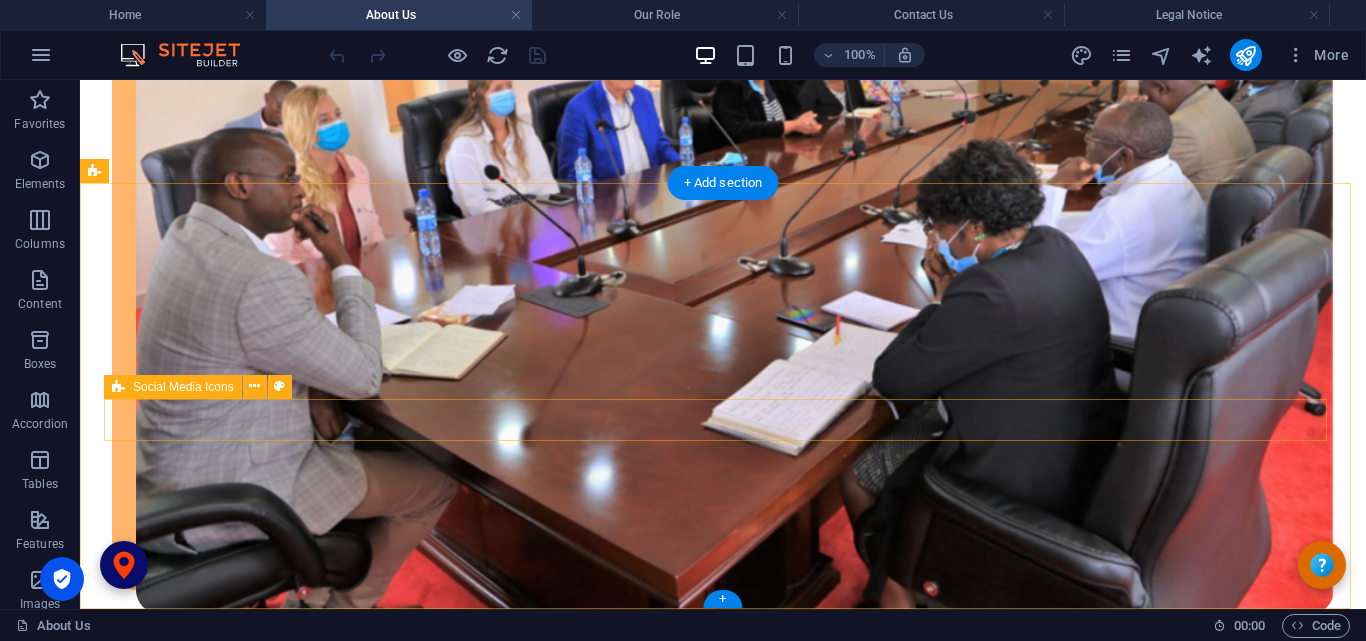 click at bounding box center (723, 8050) 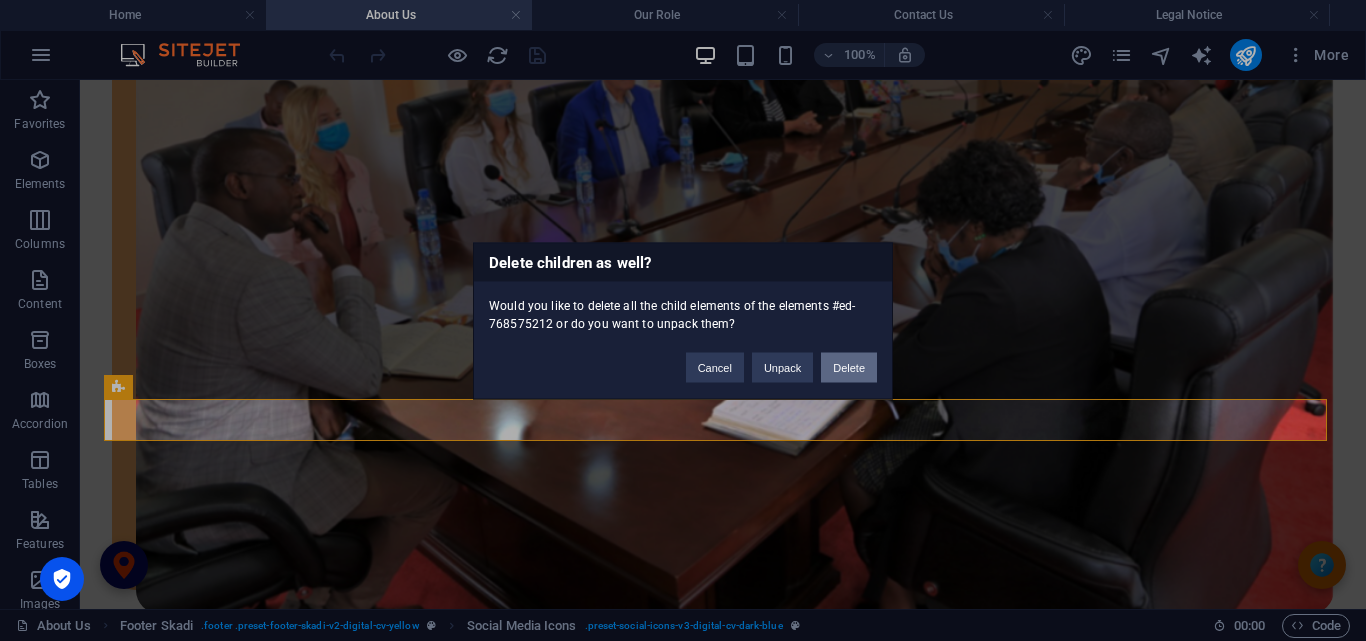 click on "Delete" at bounding box center [849, 367] 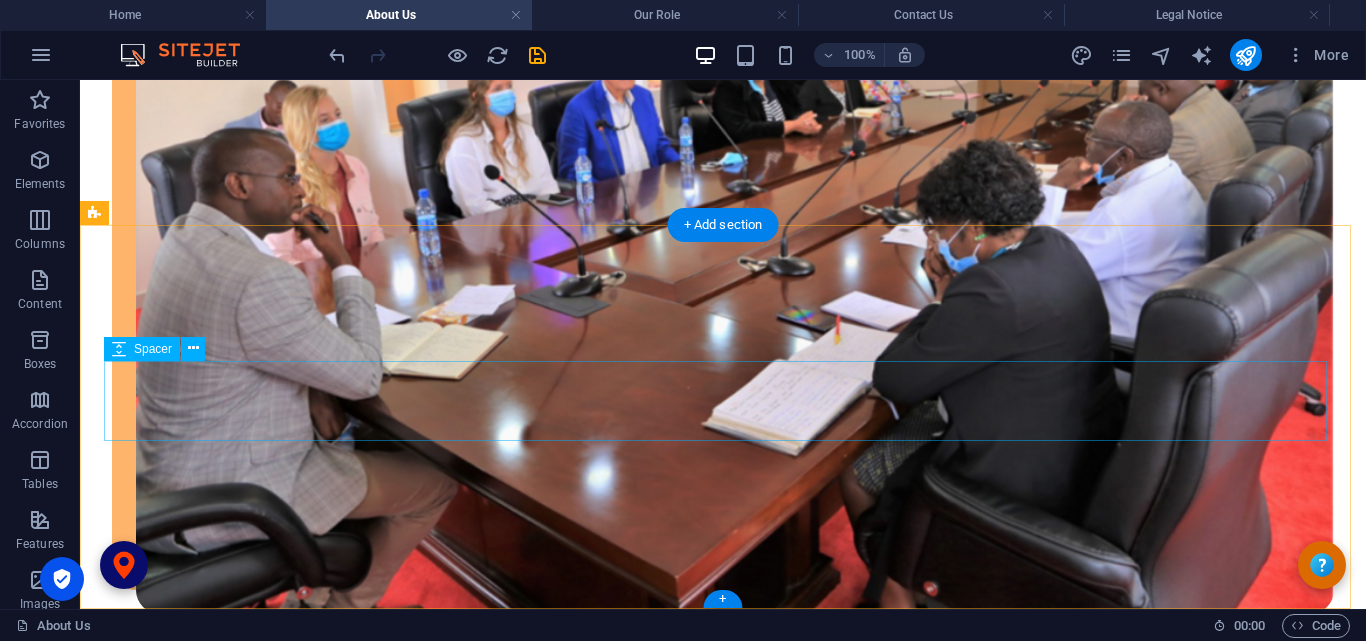 scroll, scrollTop: 3031, scrollLeft: 0, axis: vertical 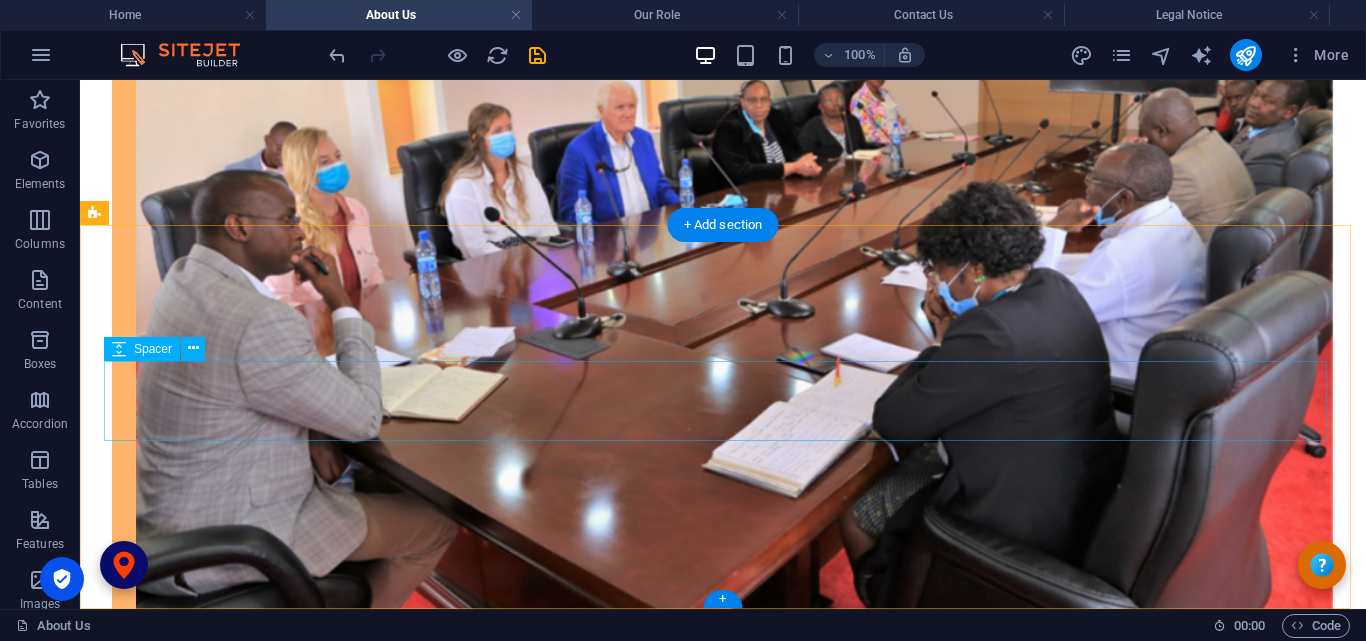click at bounding box center (723, 4229) 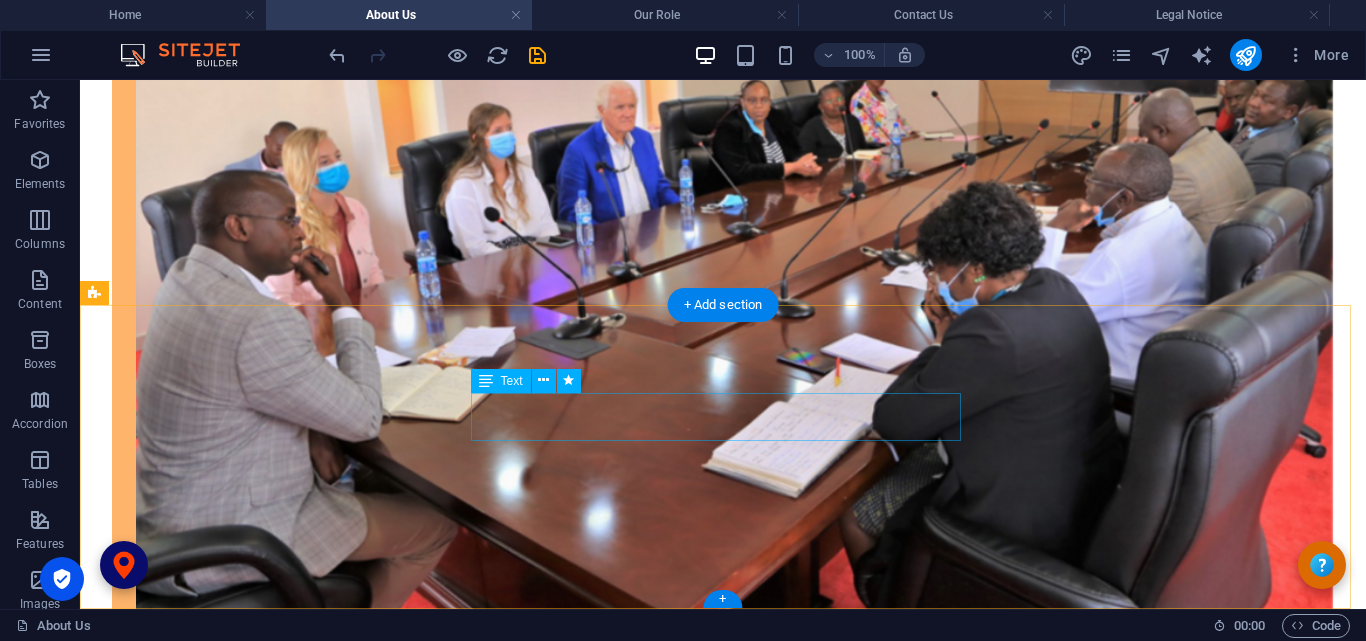 scroll, scrollTop: 2951, scrollLeft: 0, axis: vertical 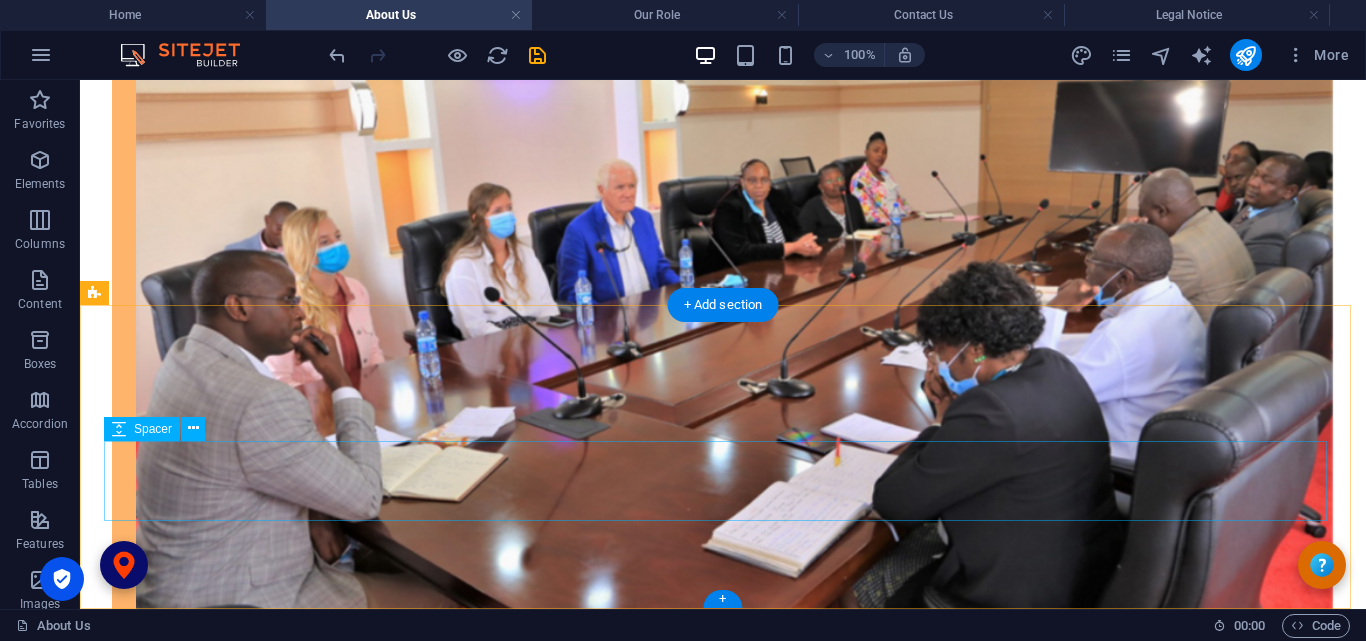 click at bounding box center (723, 4309) 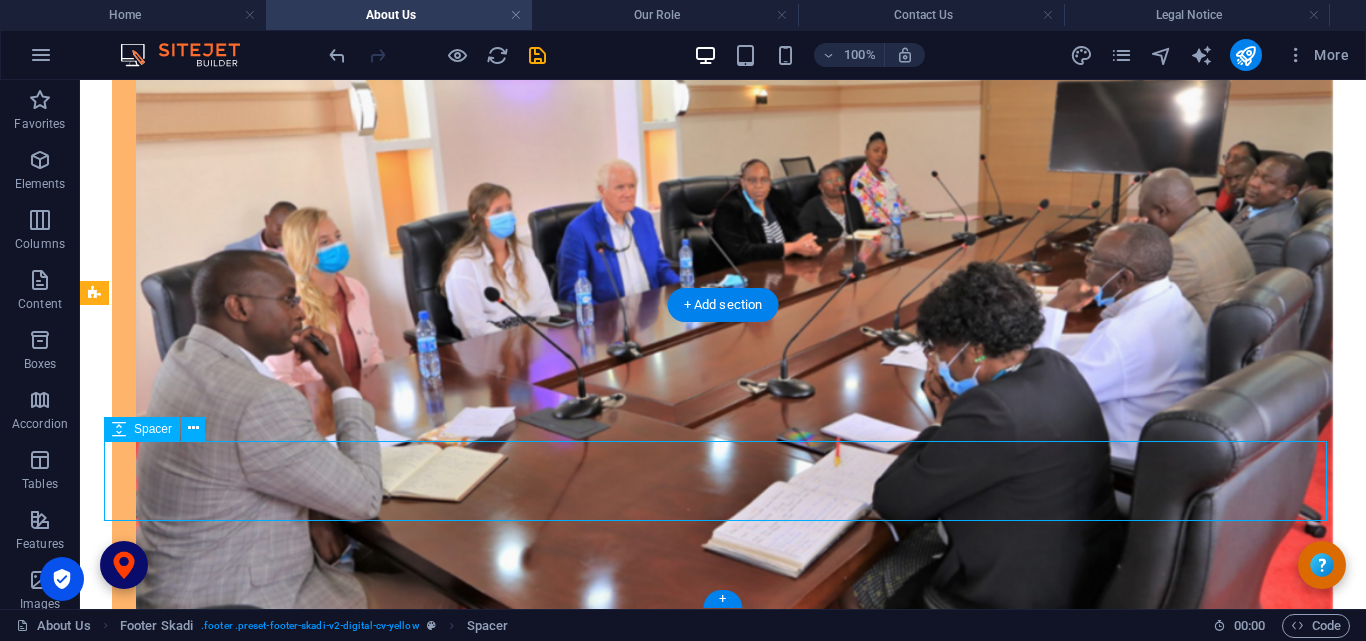 click at bounding box center [723, 4309] 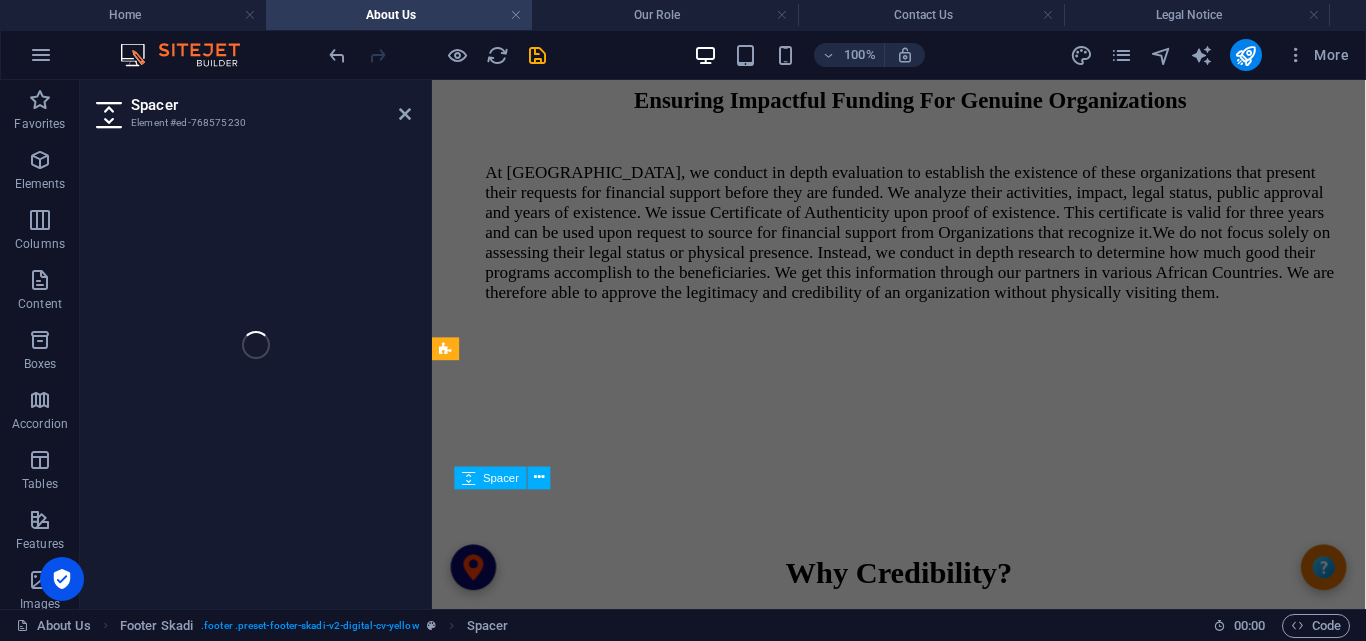 select on "px" 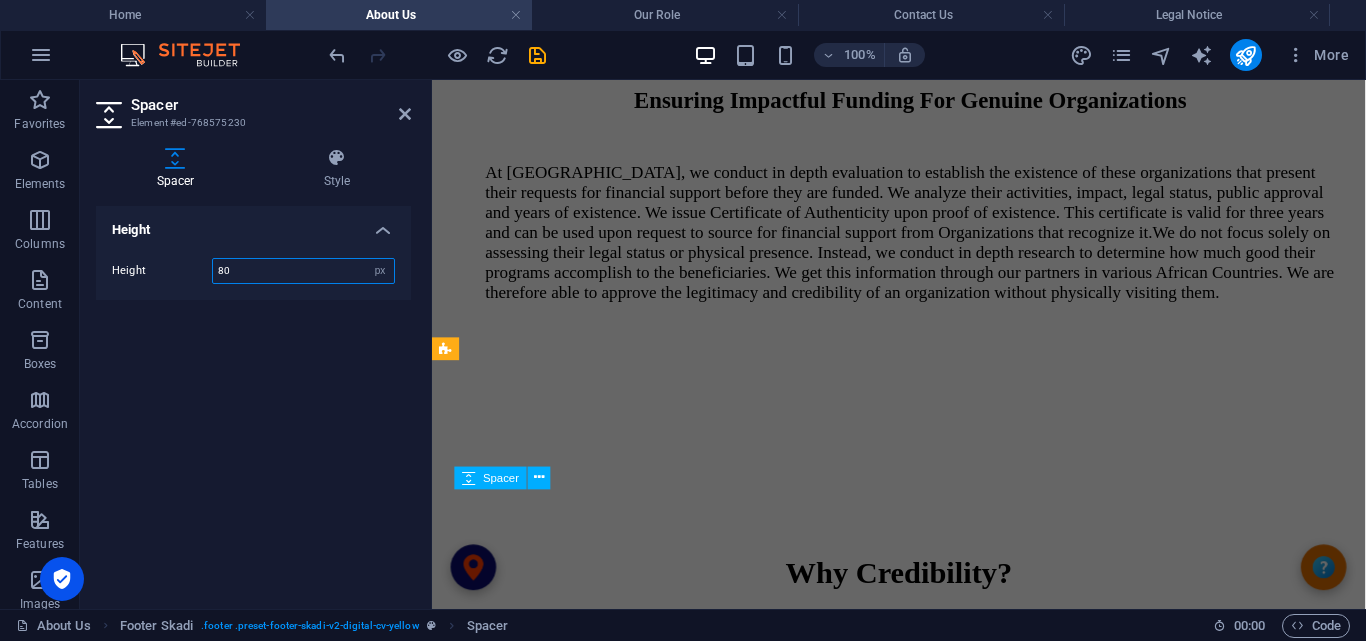 scroll, scrollTop: 3610, scrollLeft: 0, axis: vertical 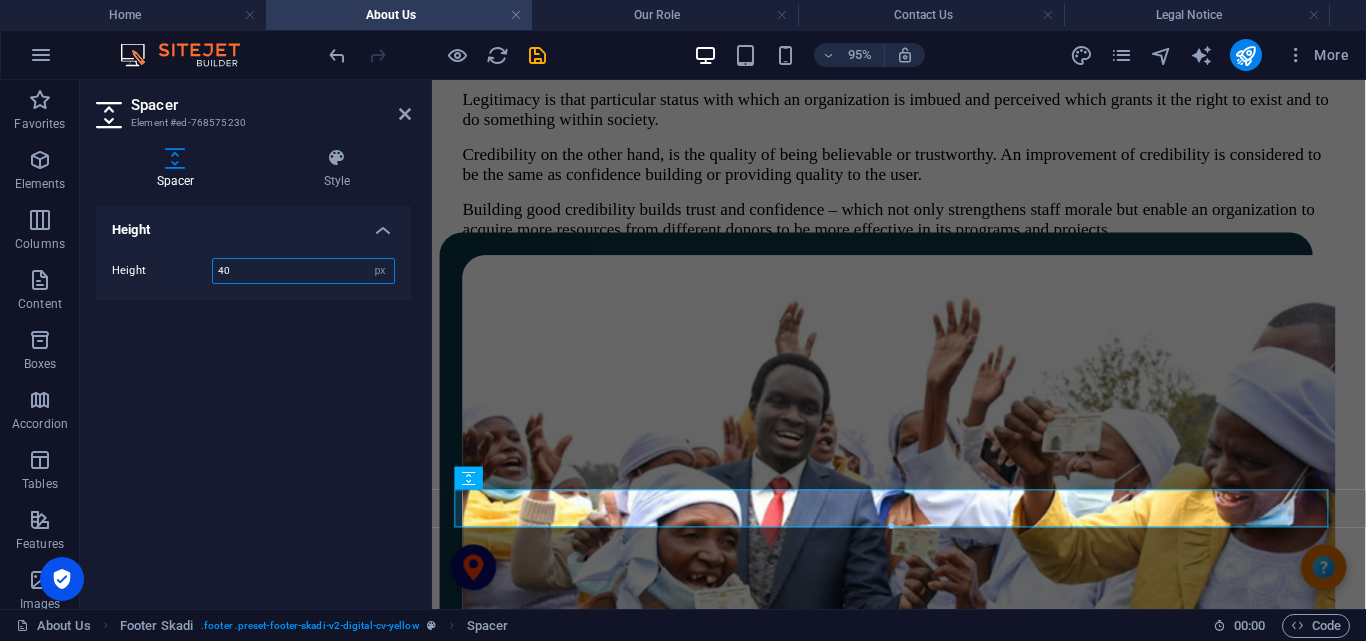 type on "40" 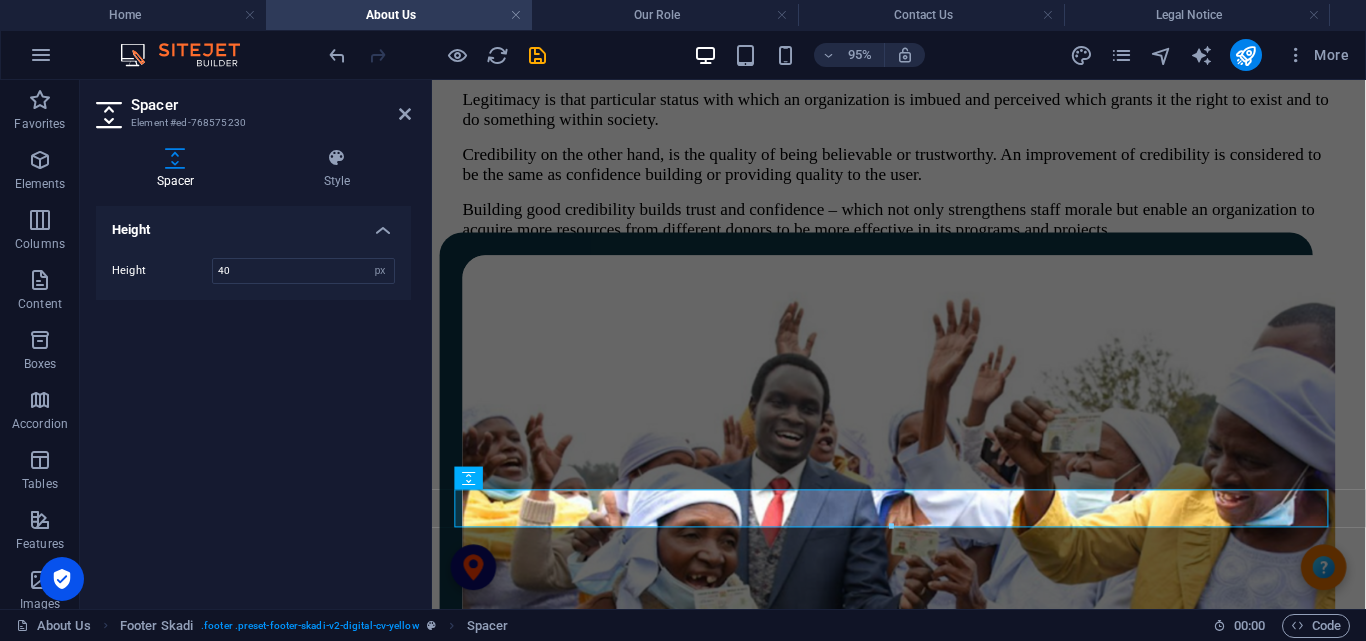 click on "Spacer" at bounding box center (271, 105) 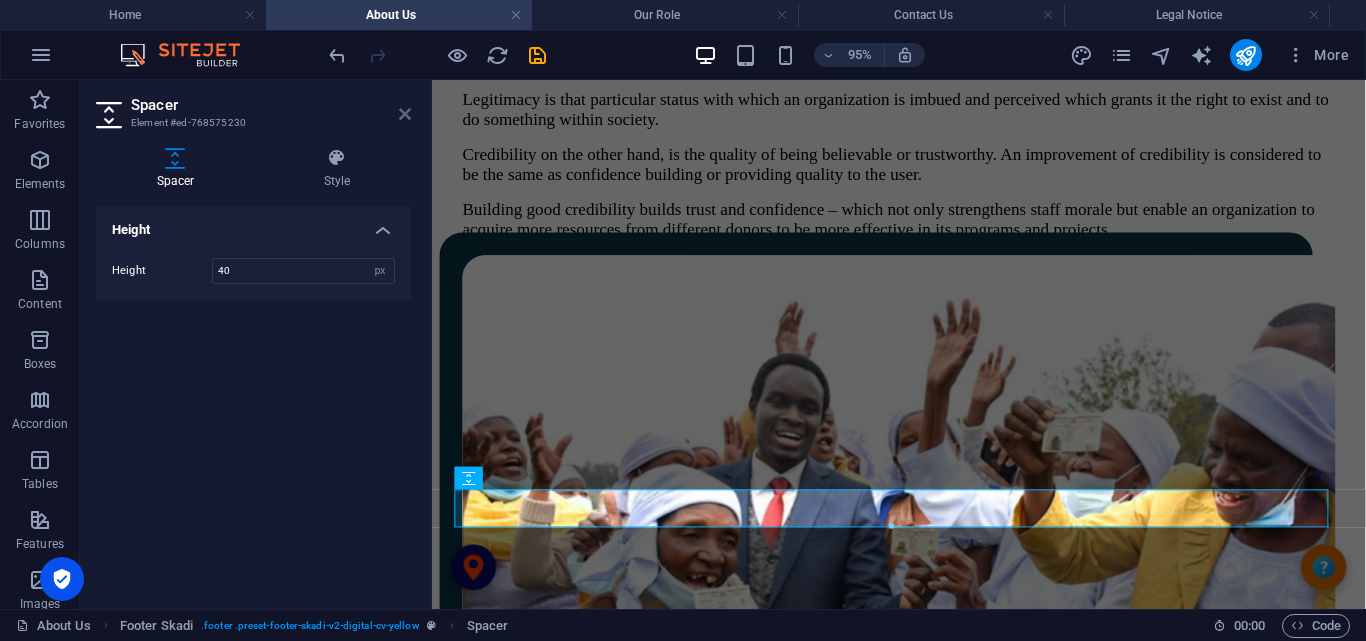 click at bounding box center (405, 114) 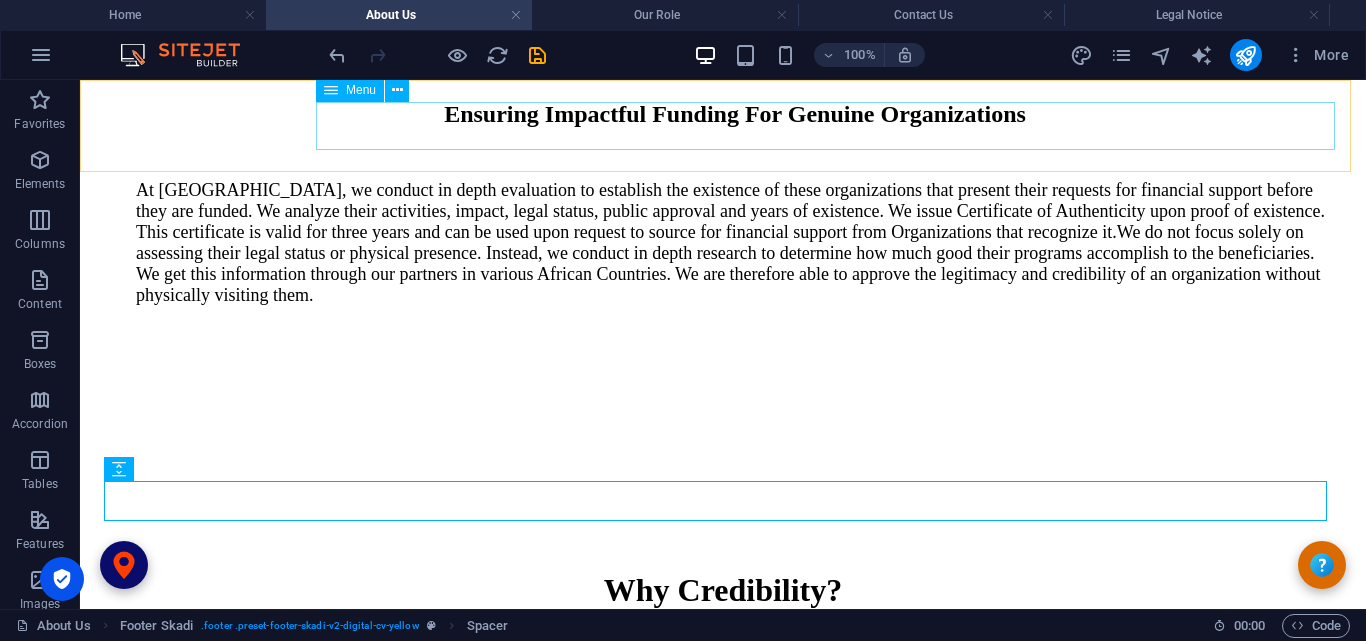 scroll, scrollTop: 2911, scrollLeft: 0, axis: vertical 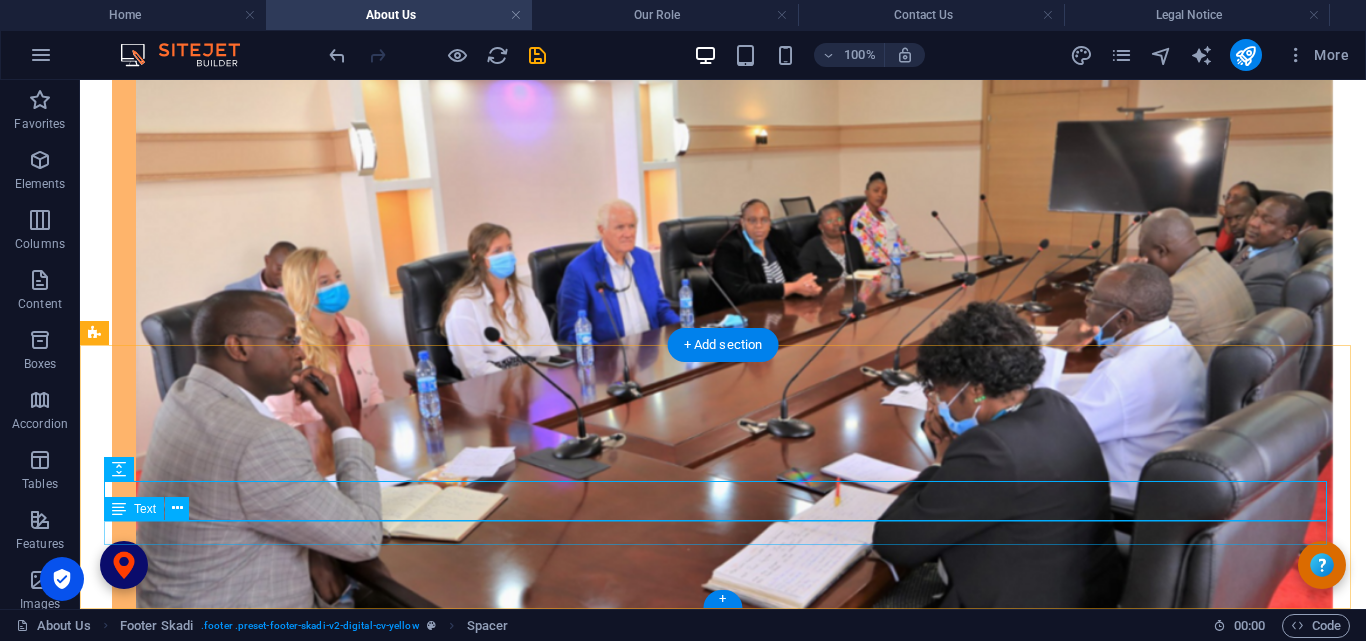 click on "© 2025. Trust Centre [GEOGRAPHIC_DATA]. All Rights Reserved." at bounding box center [723, 4374] 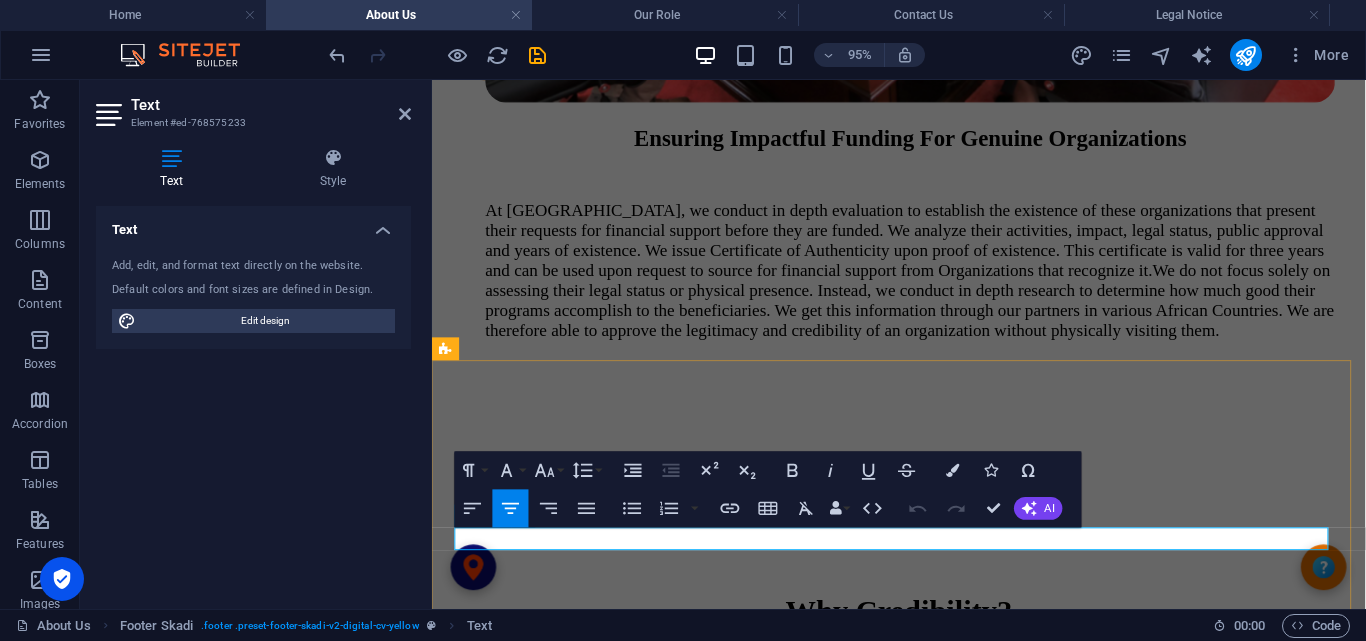 scroll, scrollTop: 3610, scrollLeft: 0, axis: vertical 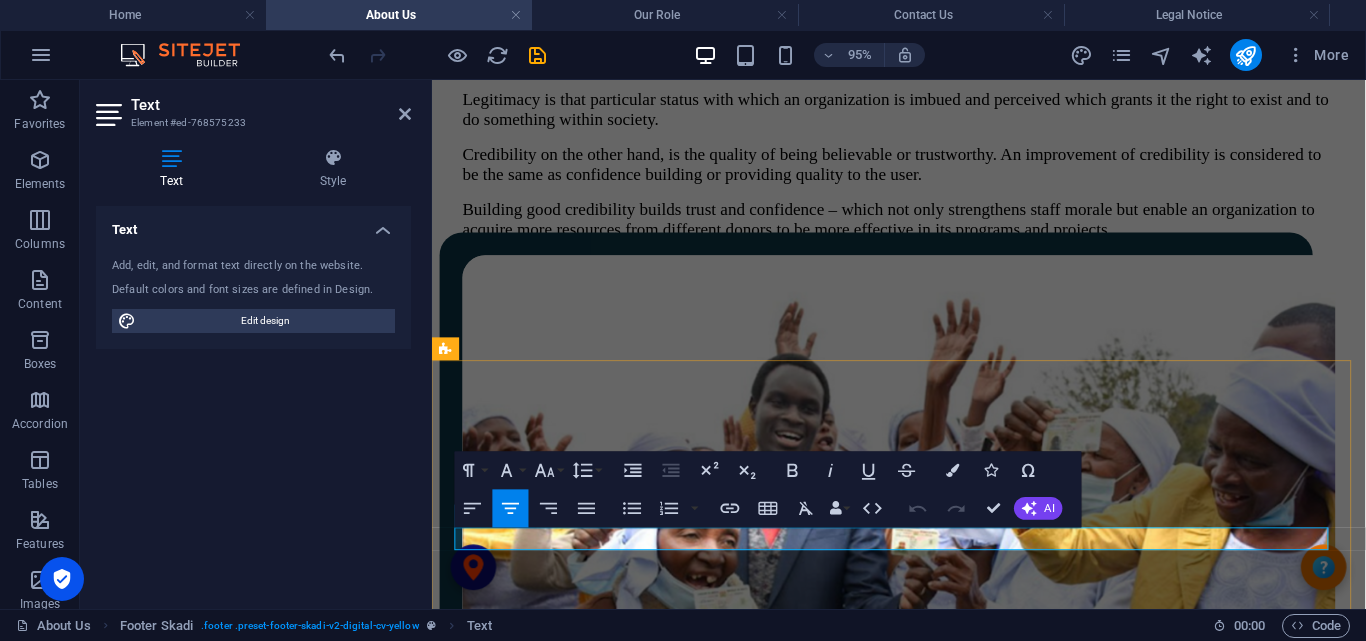 drag, startPoint x: 1096, startPoint y: 565, endPoint x: 740, endPoint y: 558, distance: 356.06882 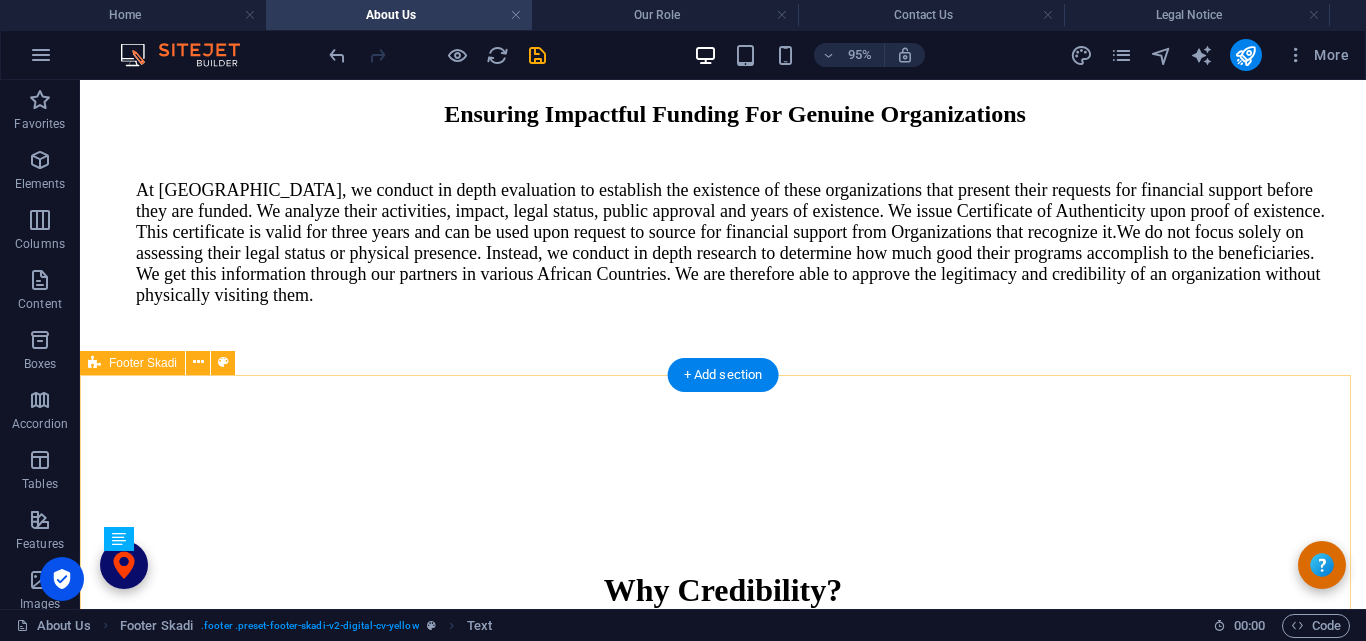 scroll, scrollTop: 2881, scrollLeft: 0, axis: vertical 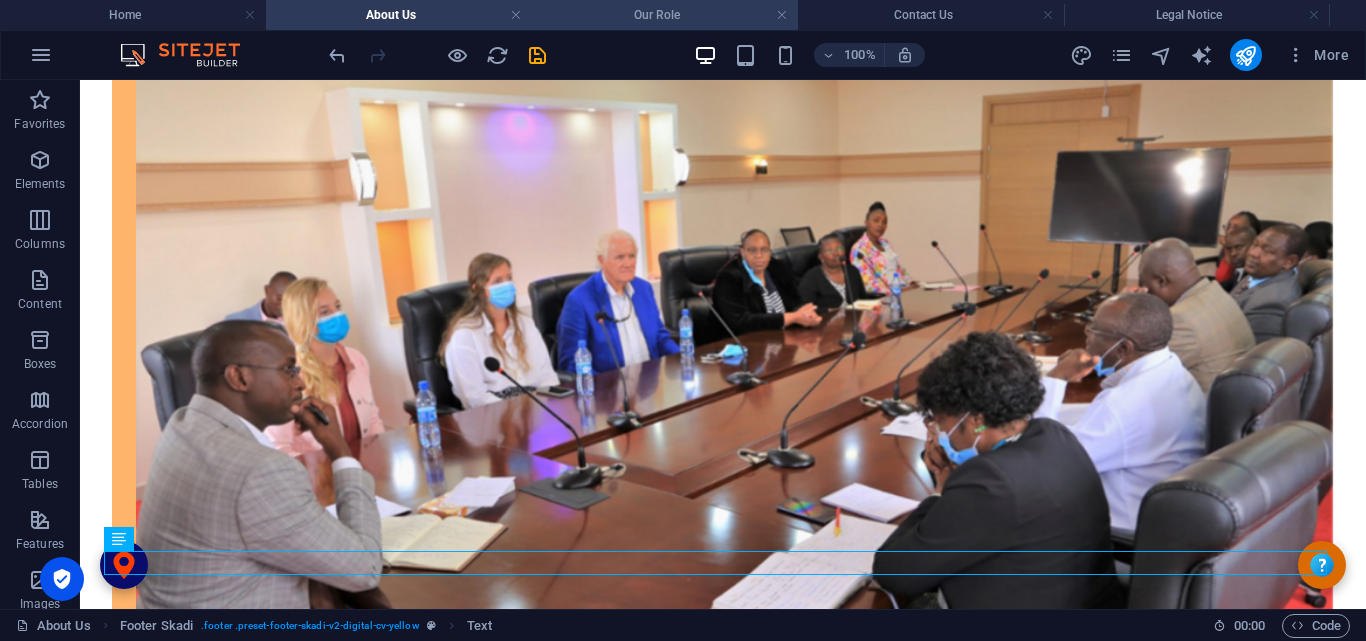 click on "Our Role" at bounding box center (665, 15) 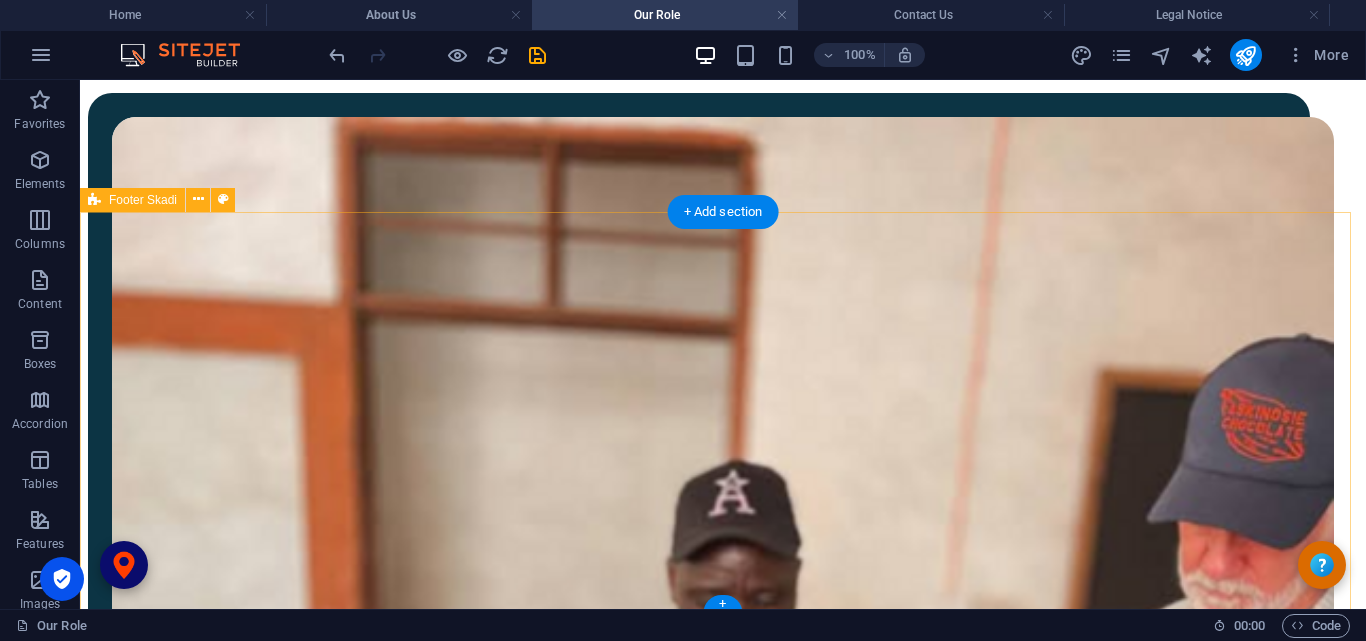 scroll, scrollTop: 2027, scrollLeft: 0, axis: vertical 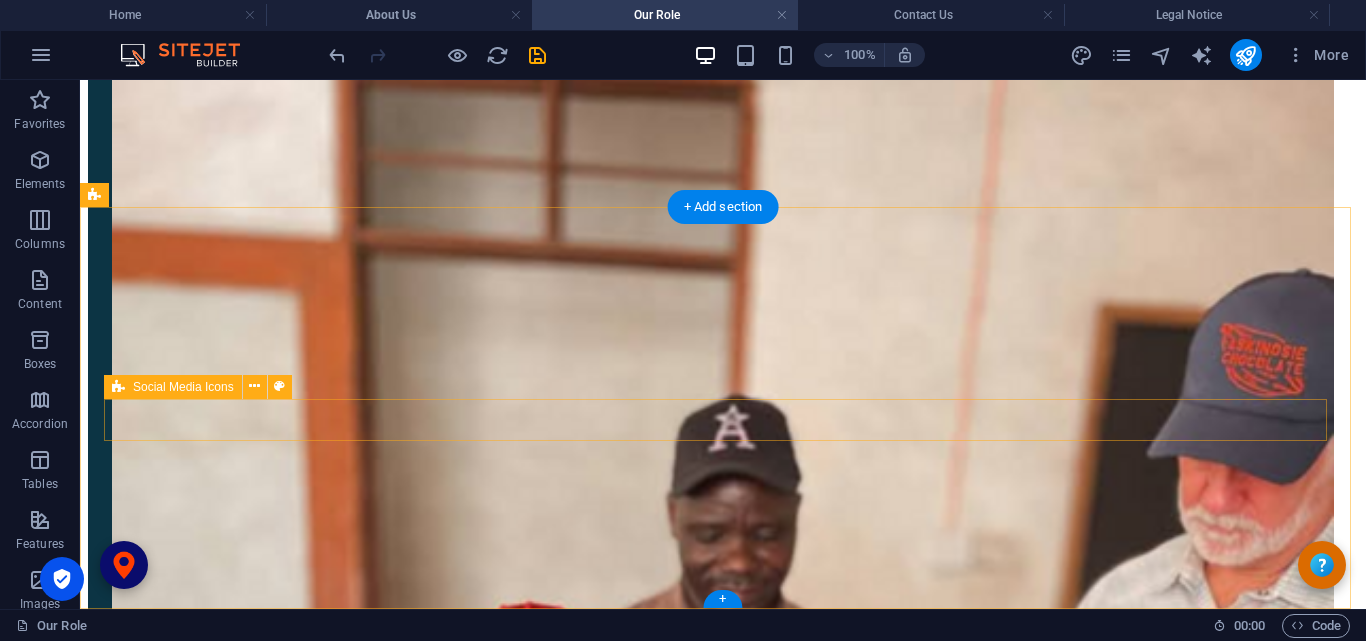 click at bounding box center (723, 7626) 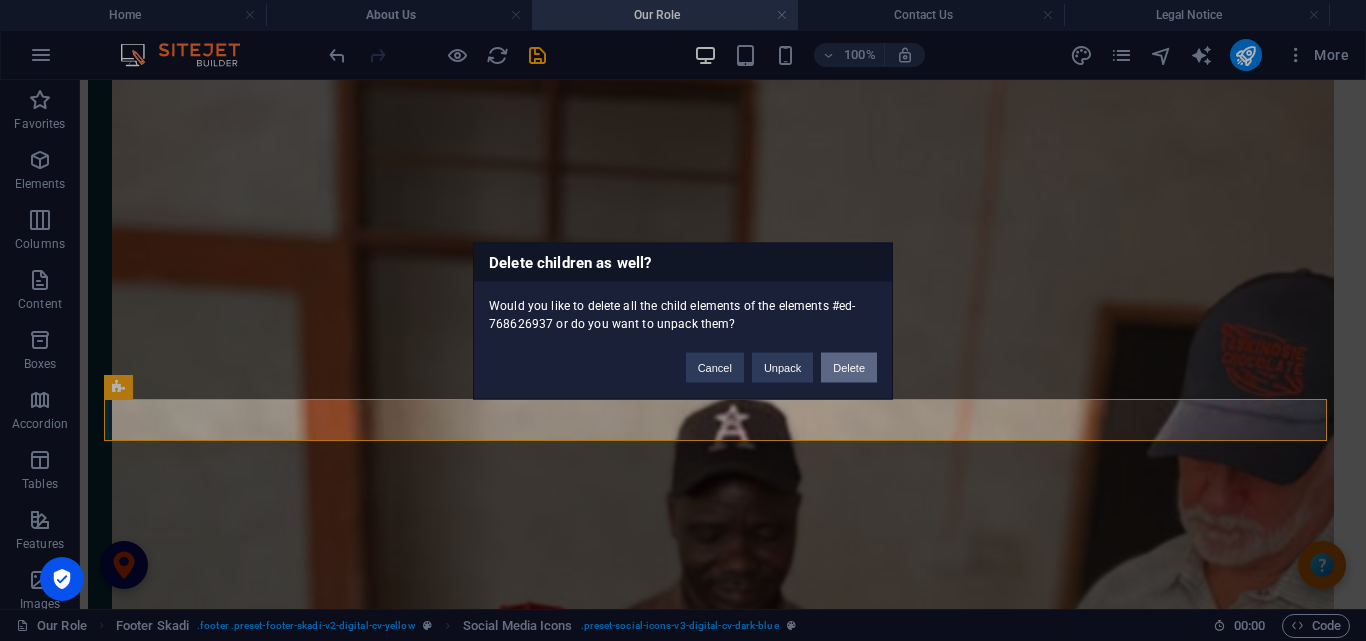 click on "Delete" at bounding box center [849, 367] 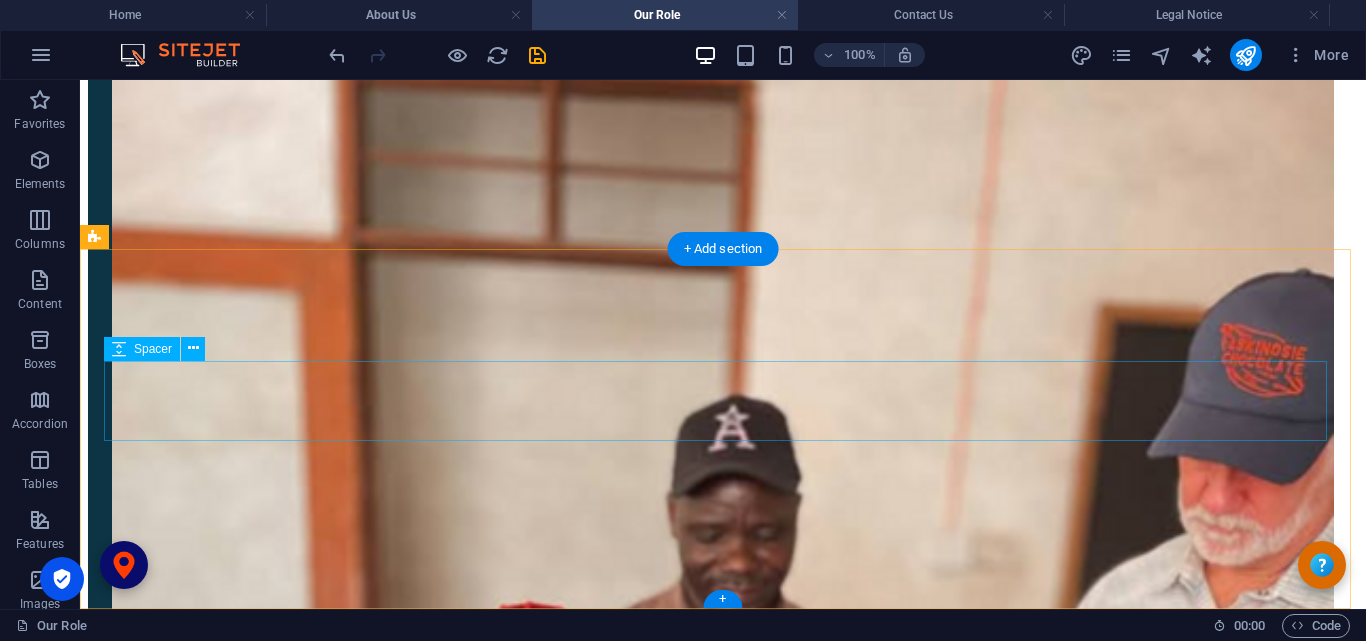 scroll, scrollTop: 1985, scrollLeft: 0, axis: vertical 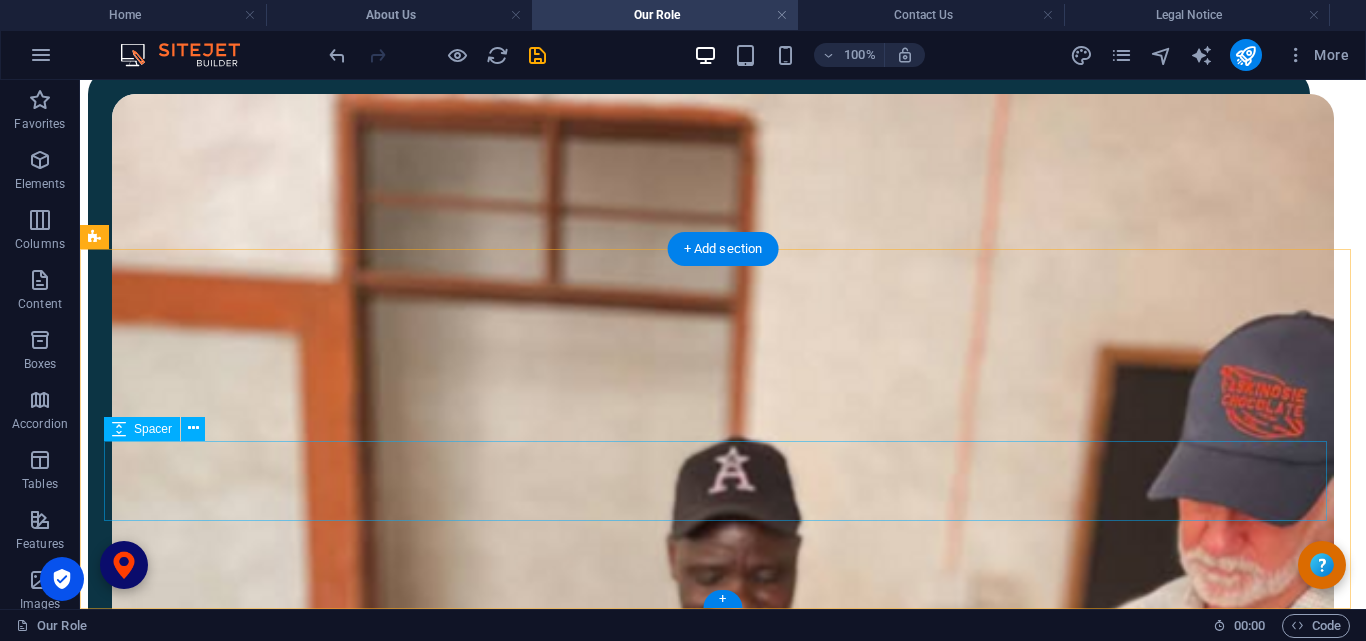 click at bounding box center (723, 3885) 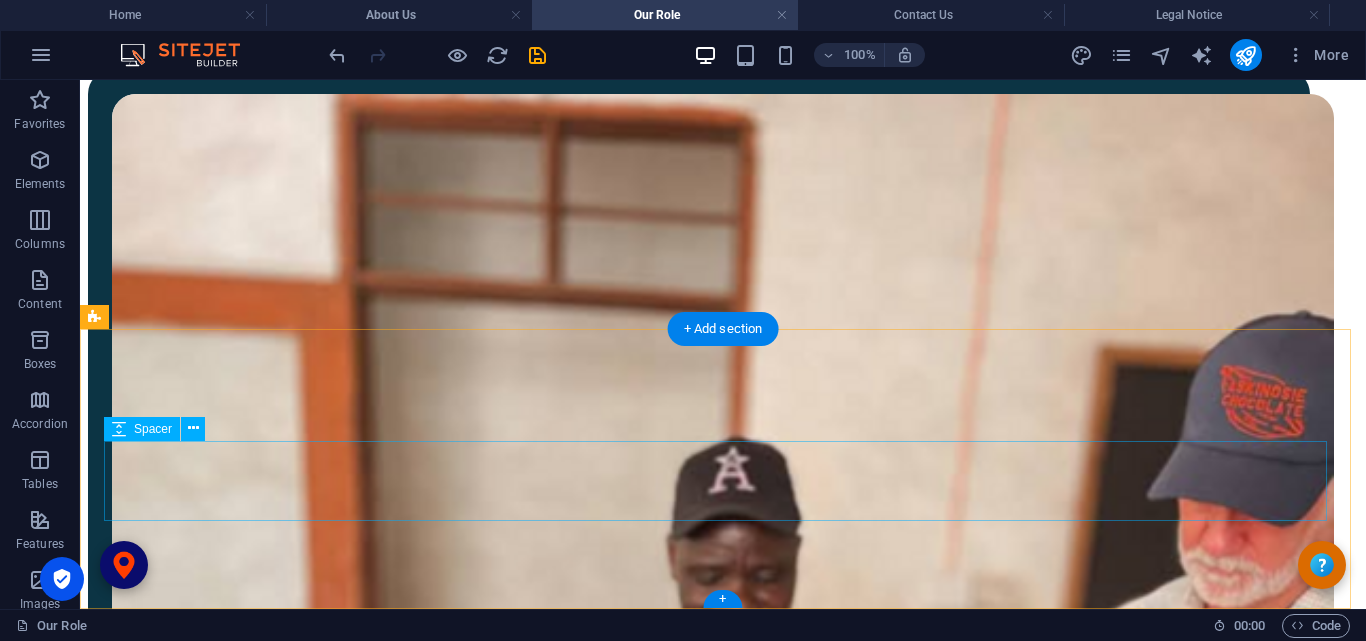 scroll, scrollTop: 1905, scrollLeft: 0, axis: vertical 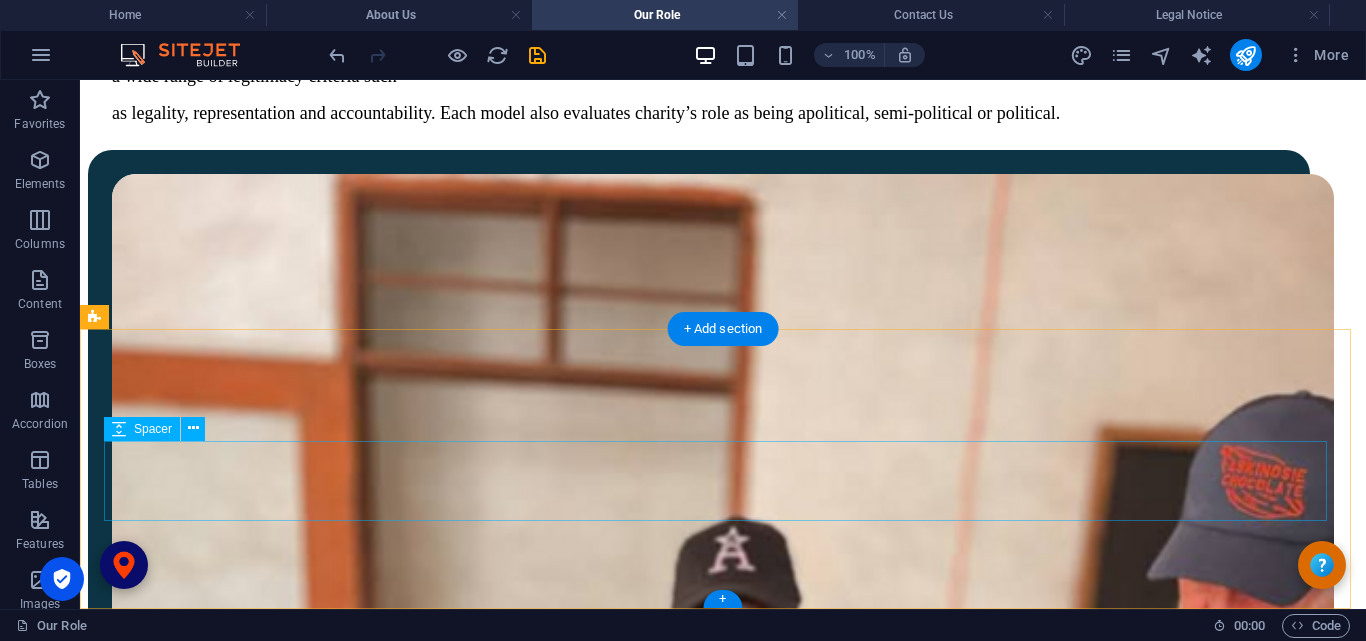 click at bounding box center [723, 3885] 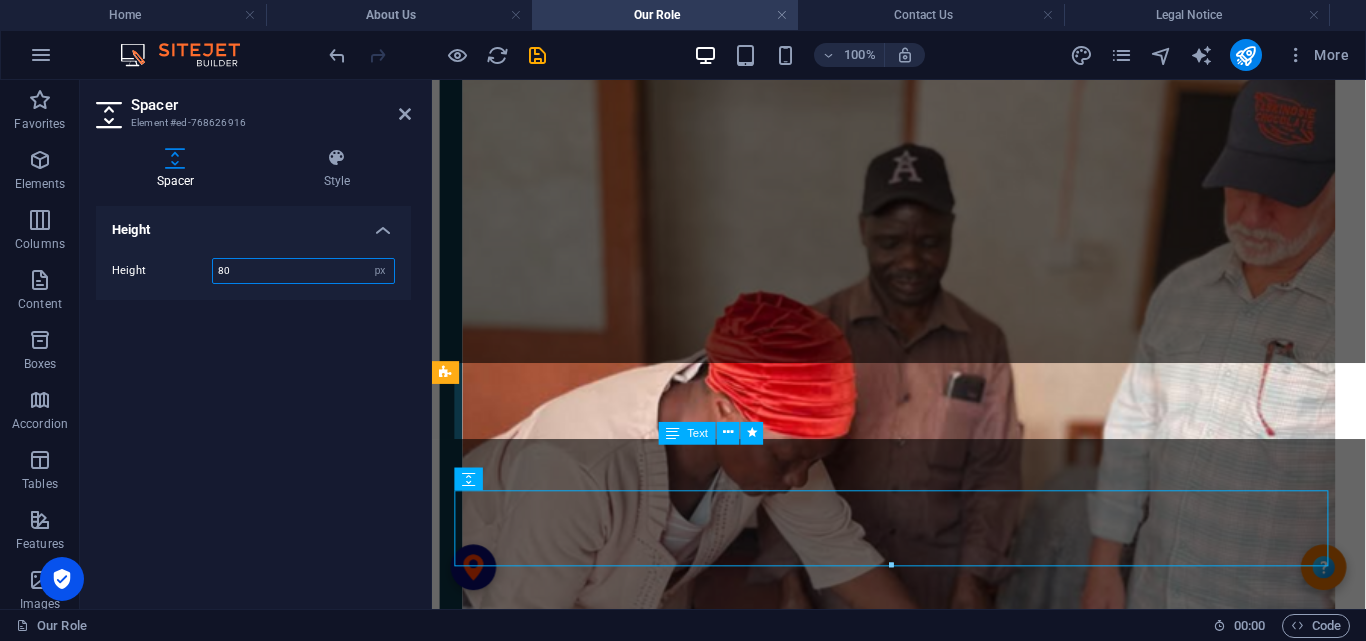 scroll, scrollTop: 1968, scrollLeft: 0, axis: vertical 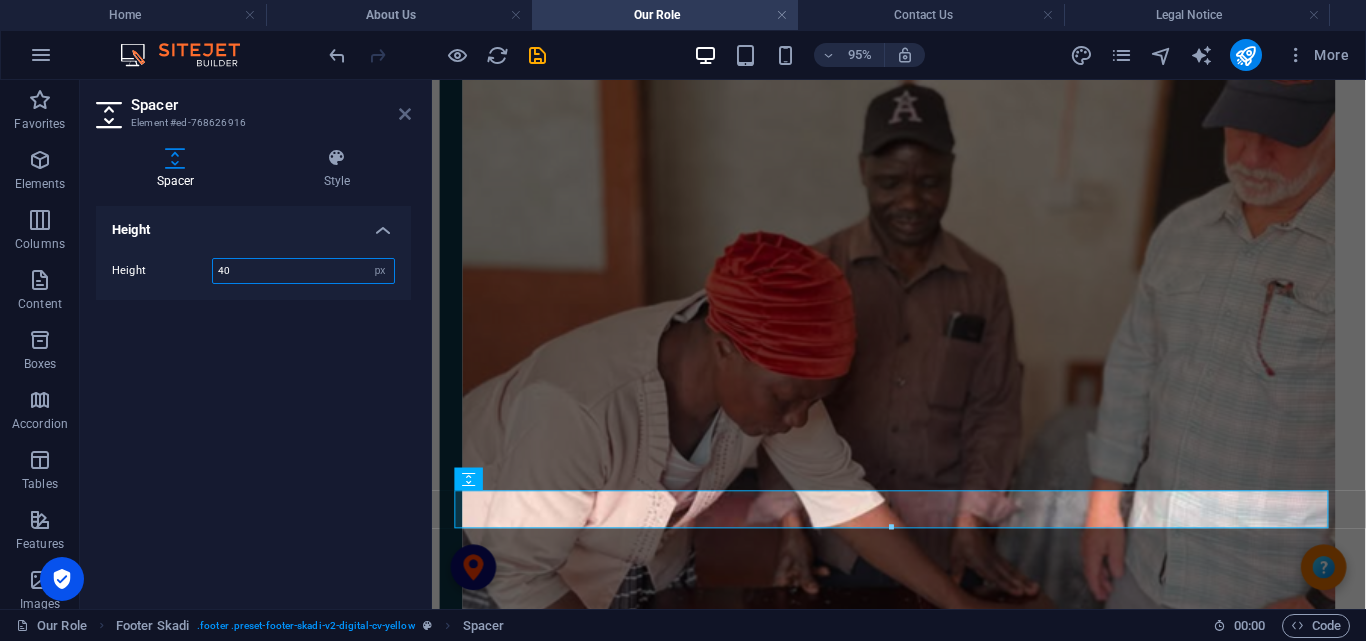 type on "40" 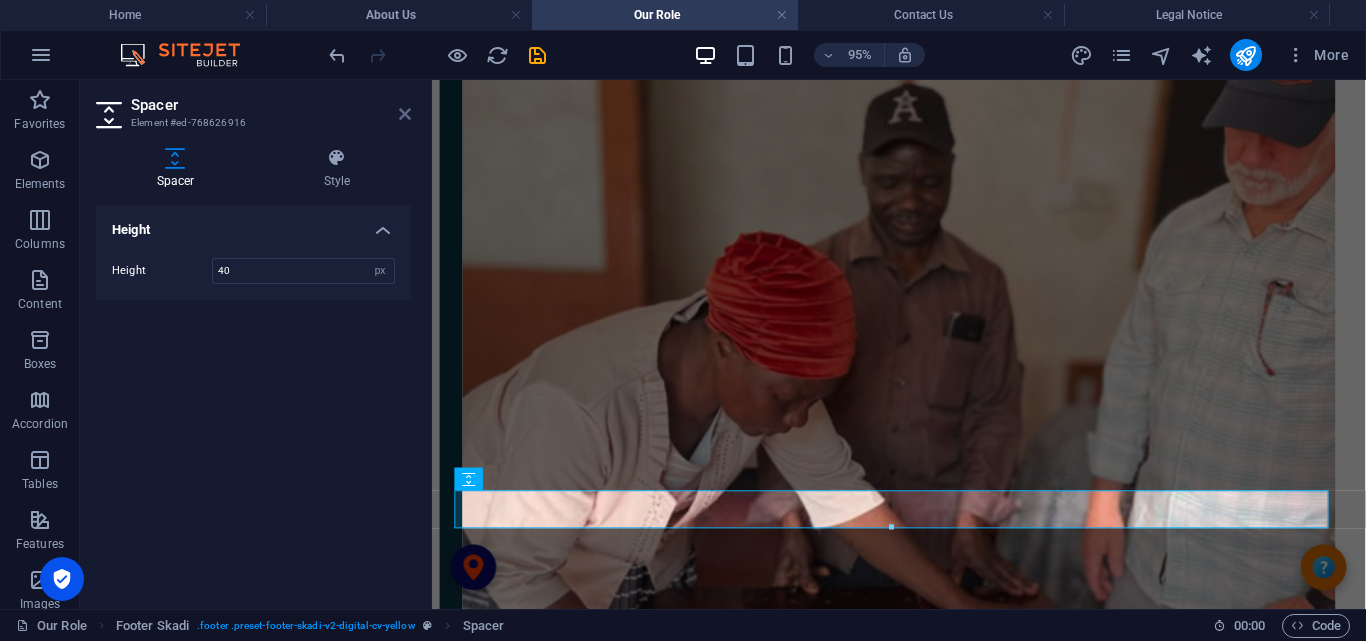 click at bounding box center (405, 114) 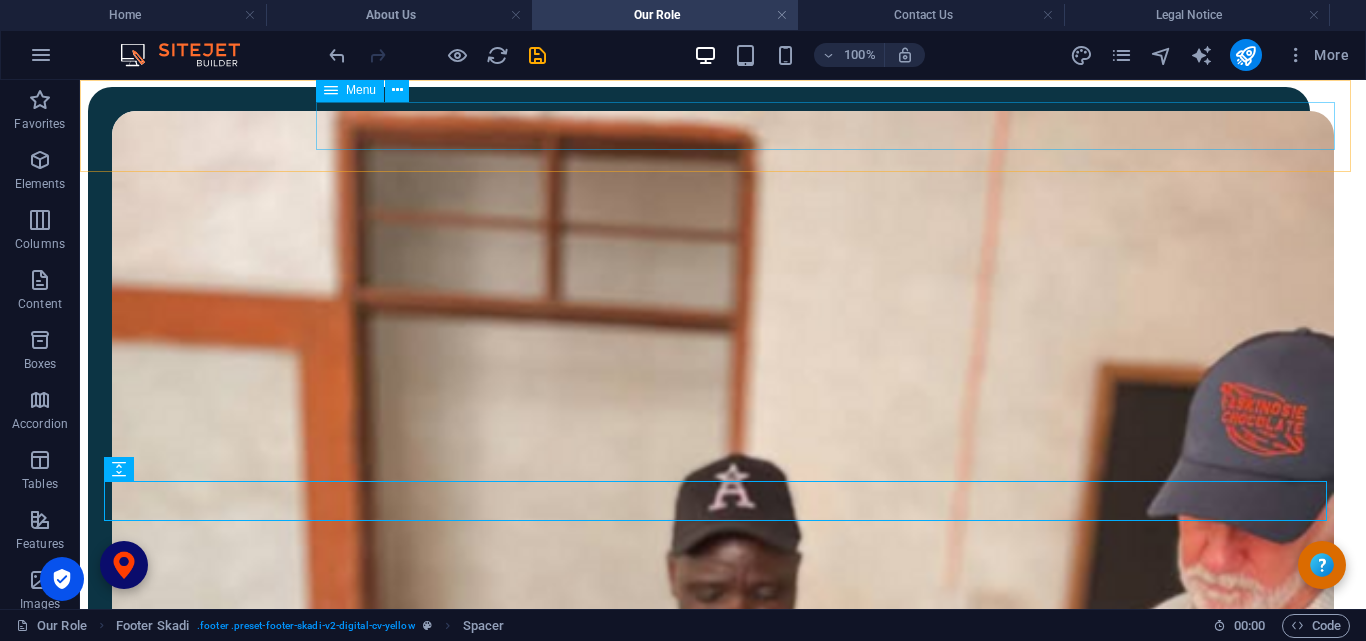 scroll, scrollTop: 1865, scrollLeft: 0, axis: vertical 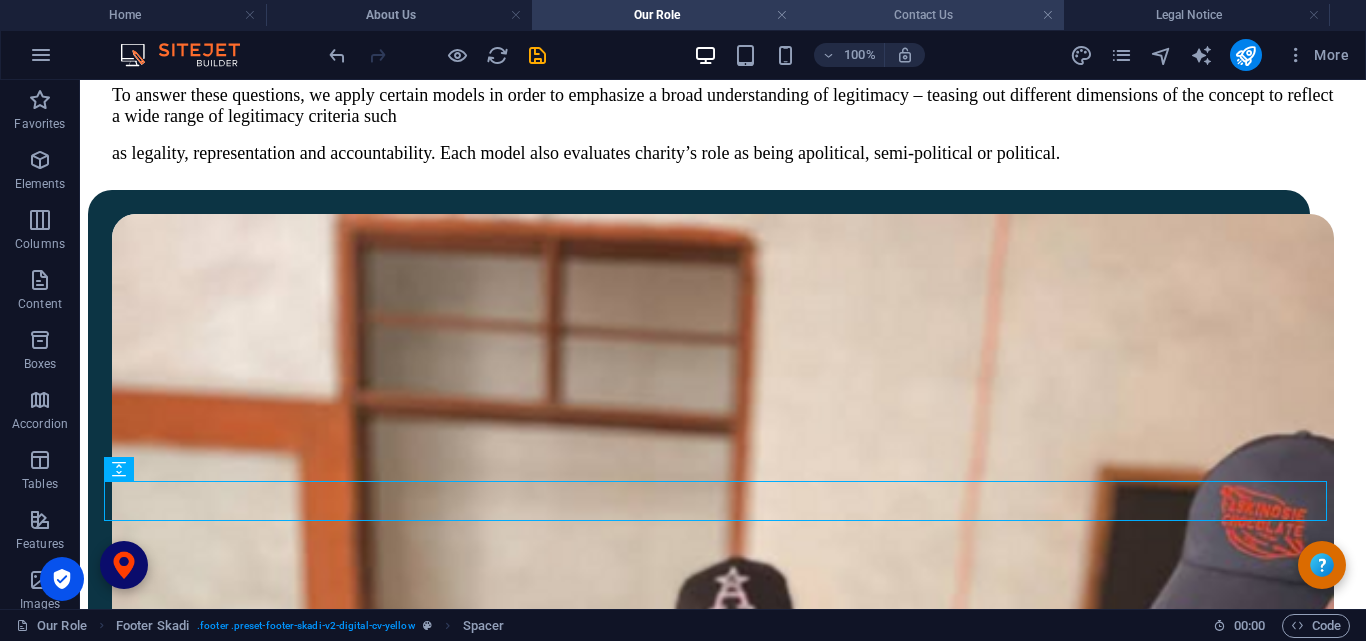 click on "Contact Us" at bounding box center [931, 15] 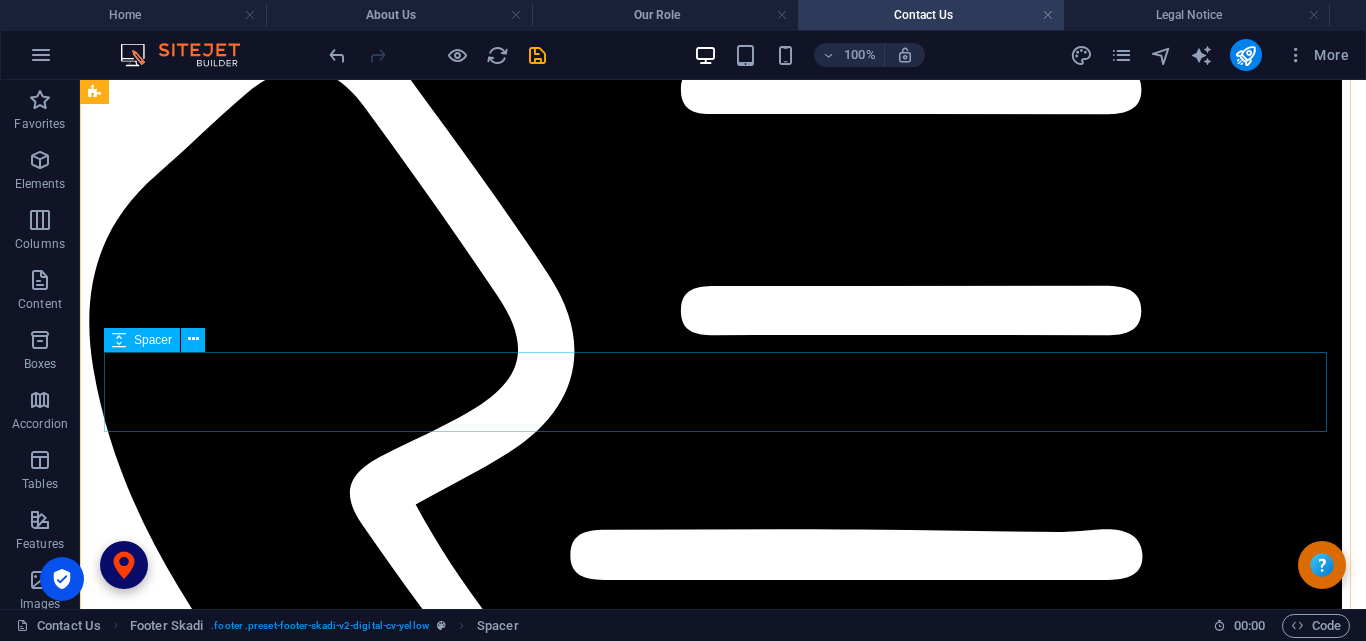 scroll, scrollTop: 426, scrollLeft: 0, axis: vertical 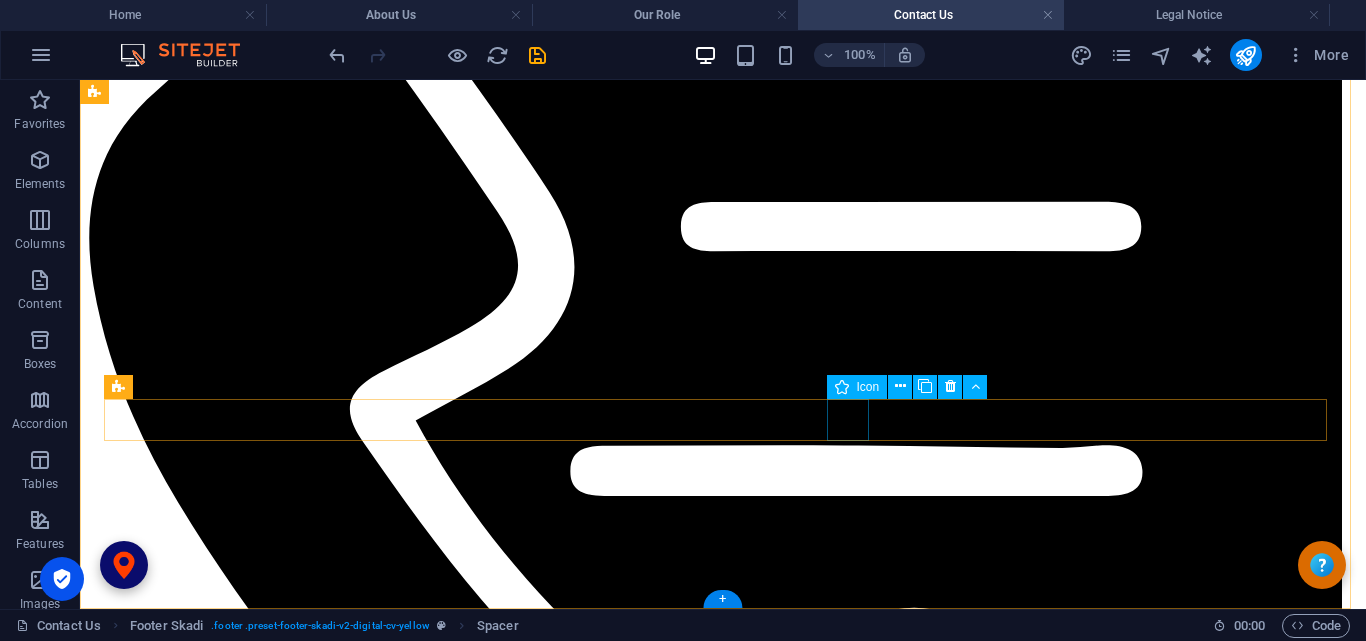 click at bounding box center (723, 8886) 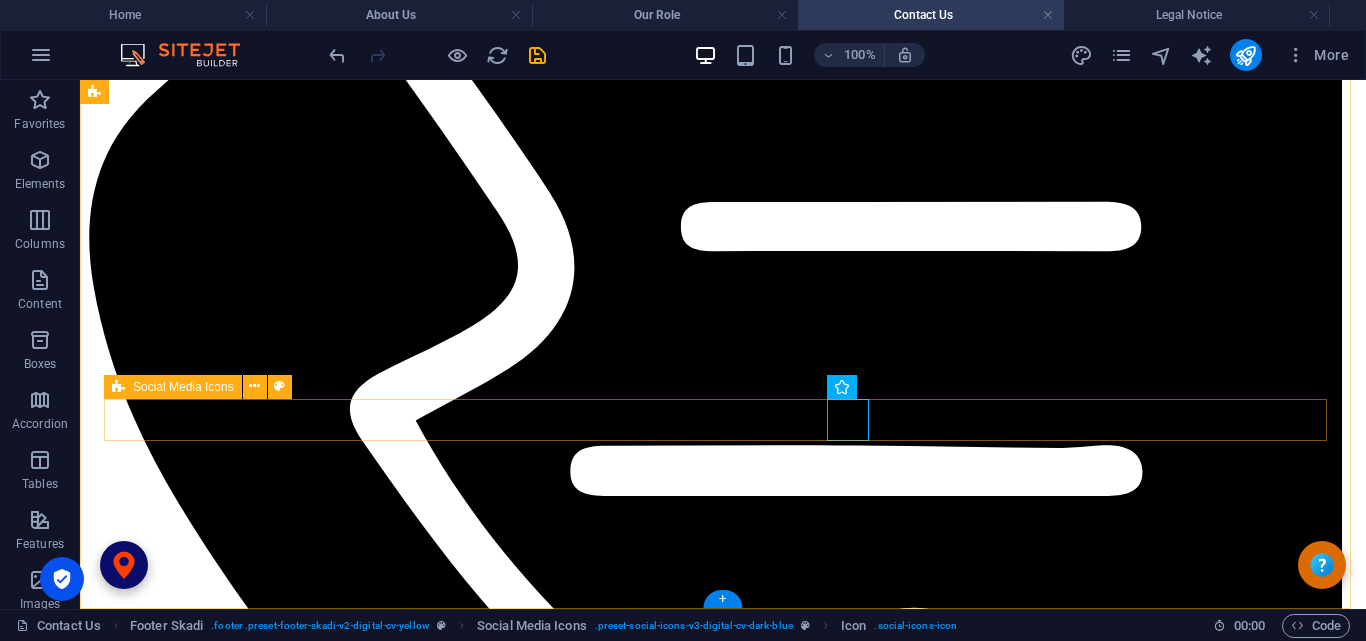 click at bounding box center (723, 5650) 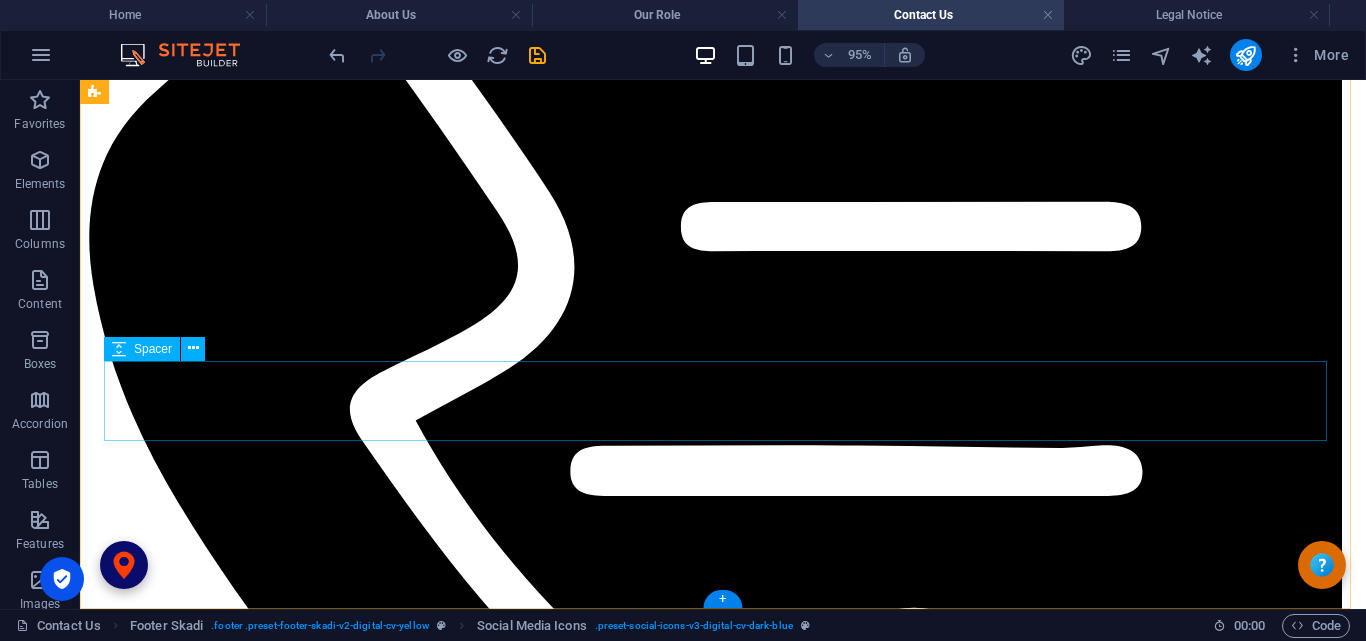 scroll, scrollTop: 384, scrollLeft: 0, axis: vertical 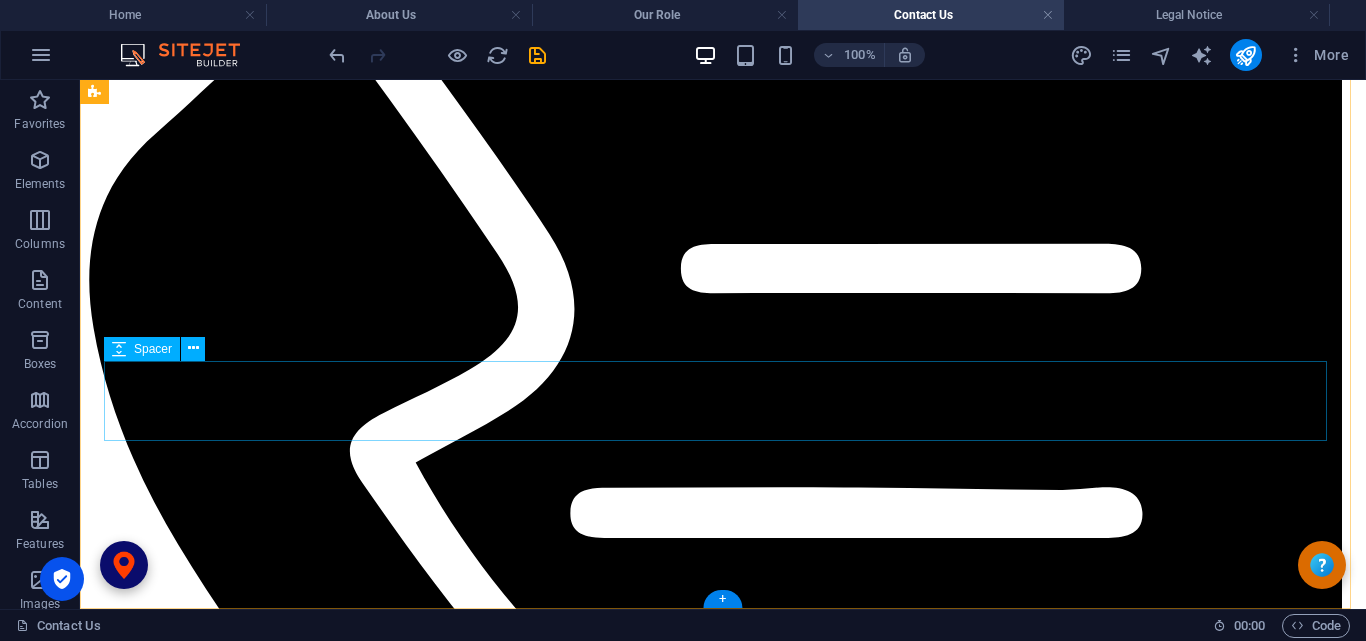 click at bounding box center (723, 1829) 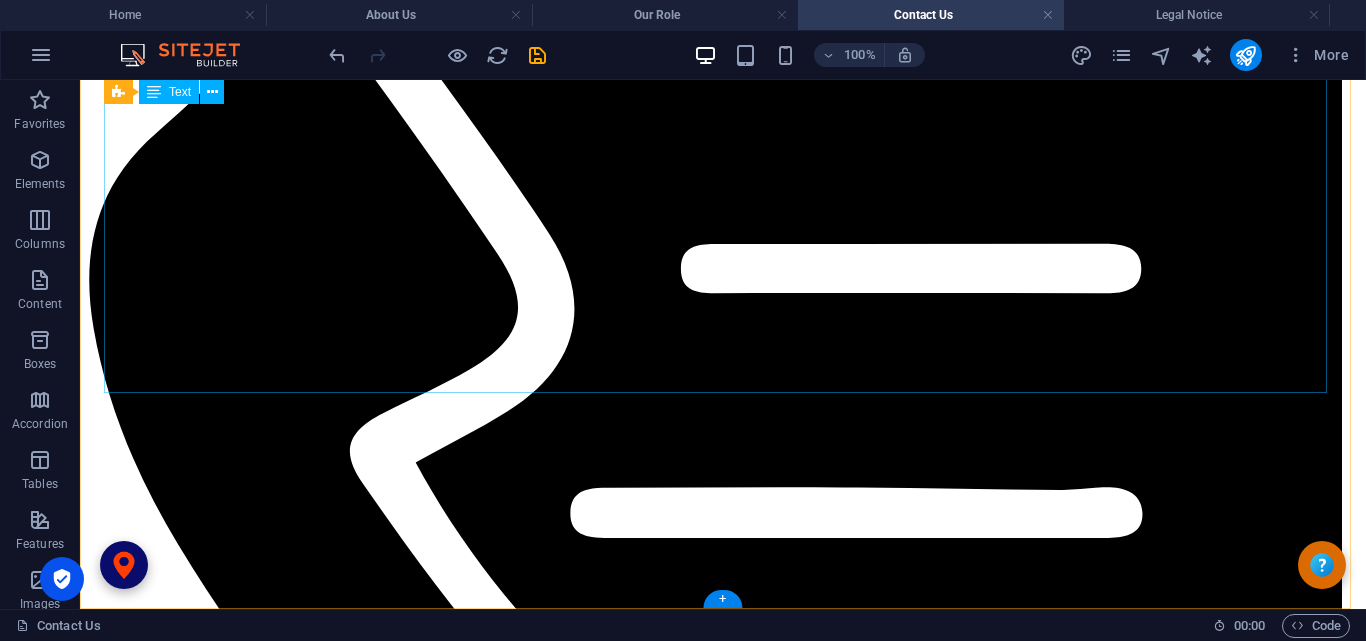 scroll, scrollTop: 304, scrollLeft: 0, axis: vertical 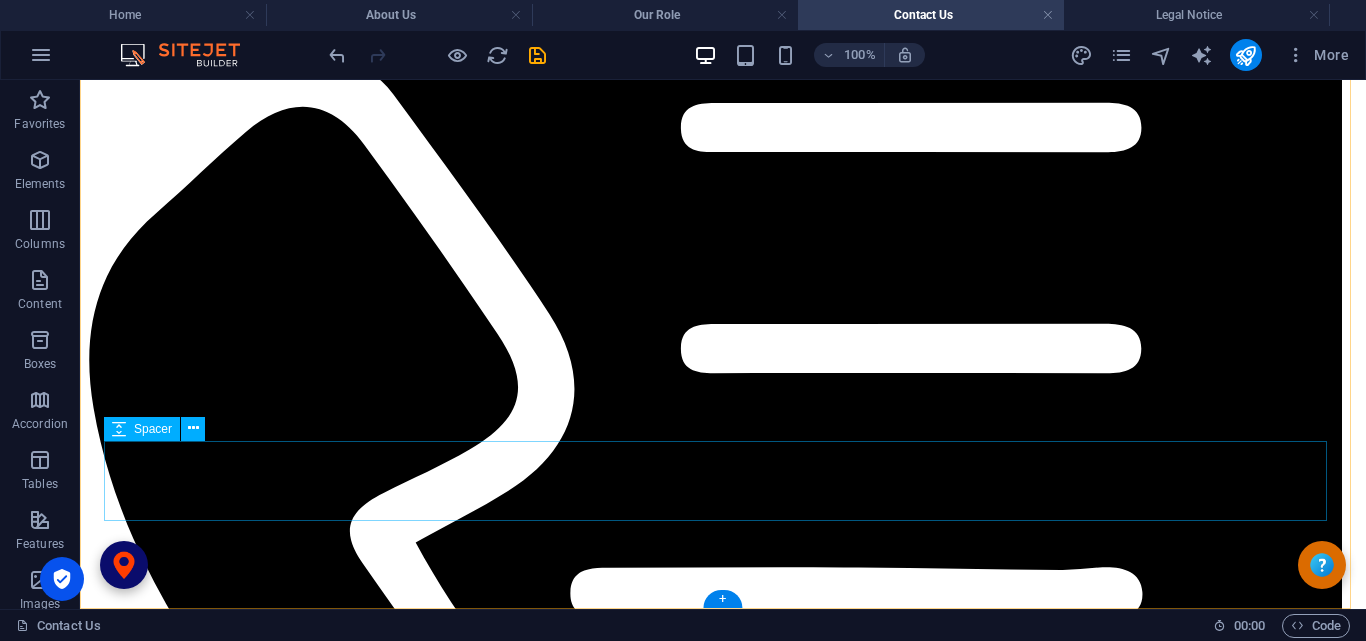 click at bounding box center [723, 1909] 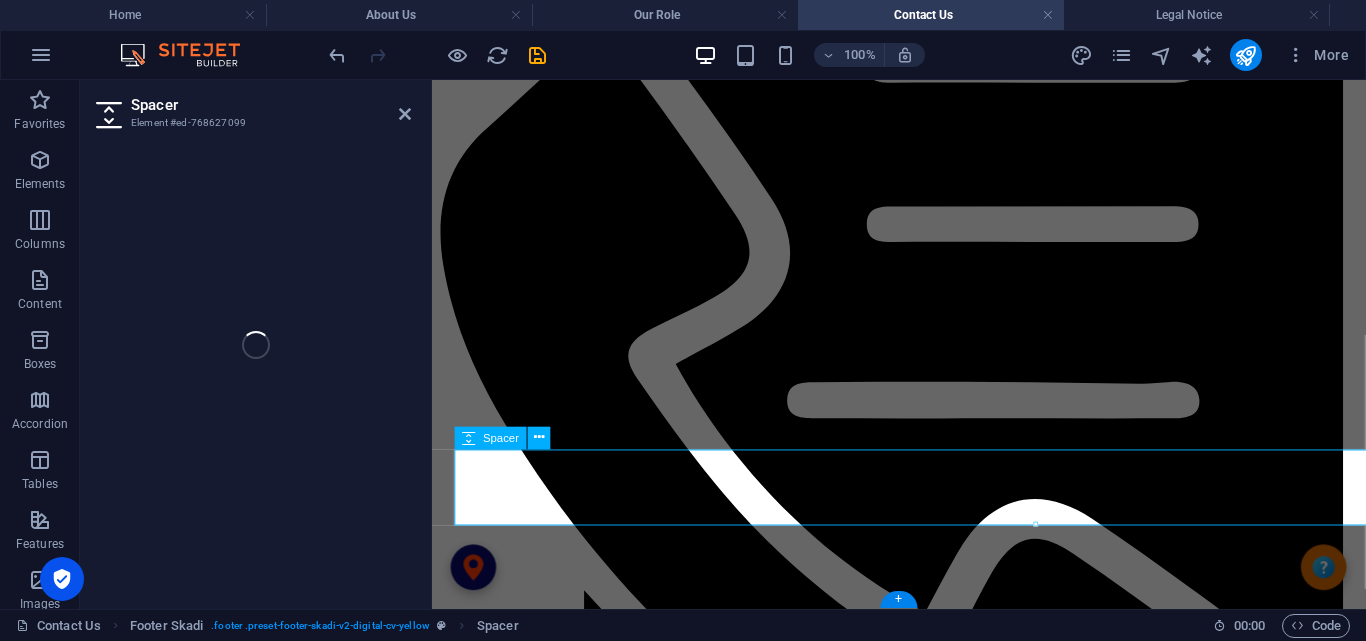 scroll, scrollTop: 276, scrollLeft: 0, axis: vertical 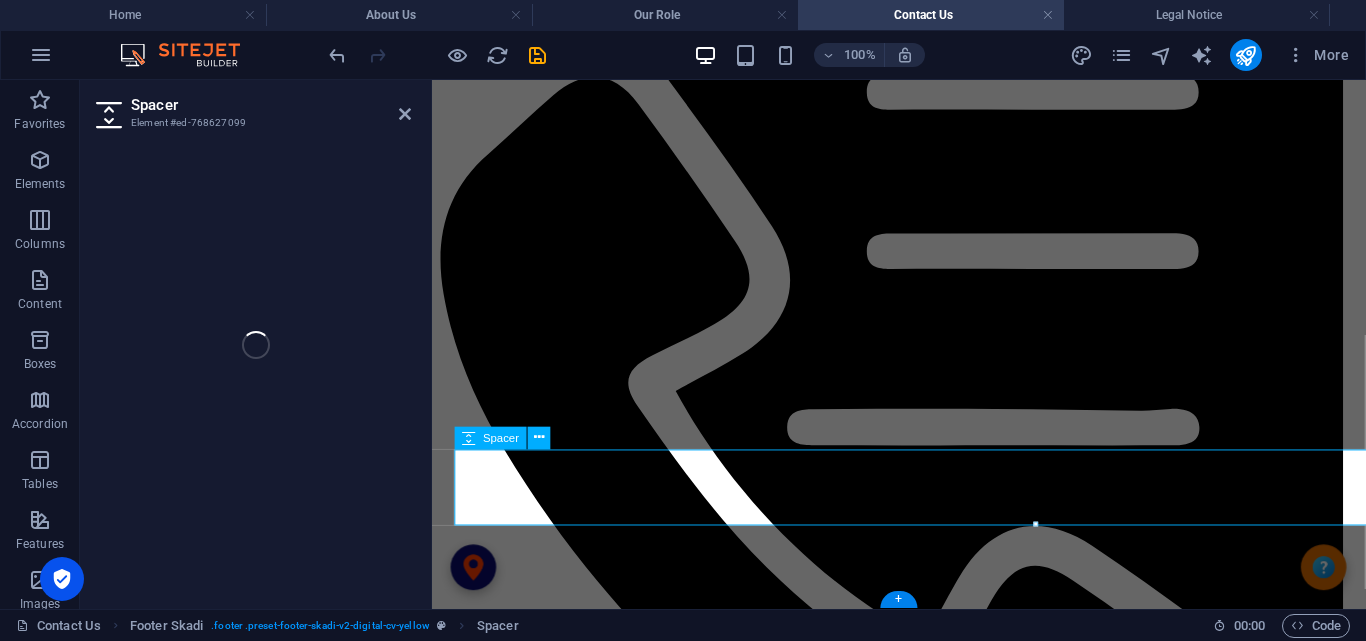 select on "px" 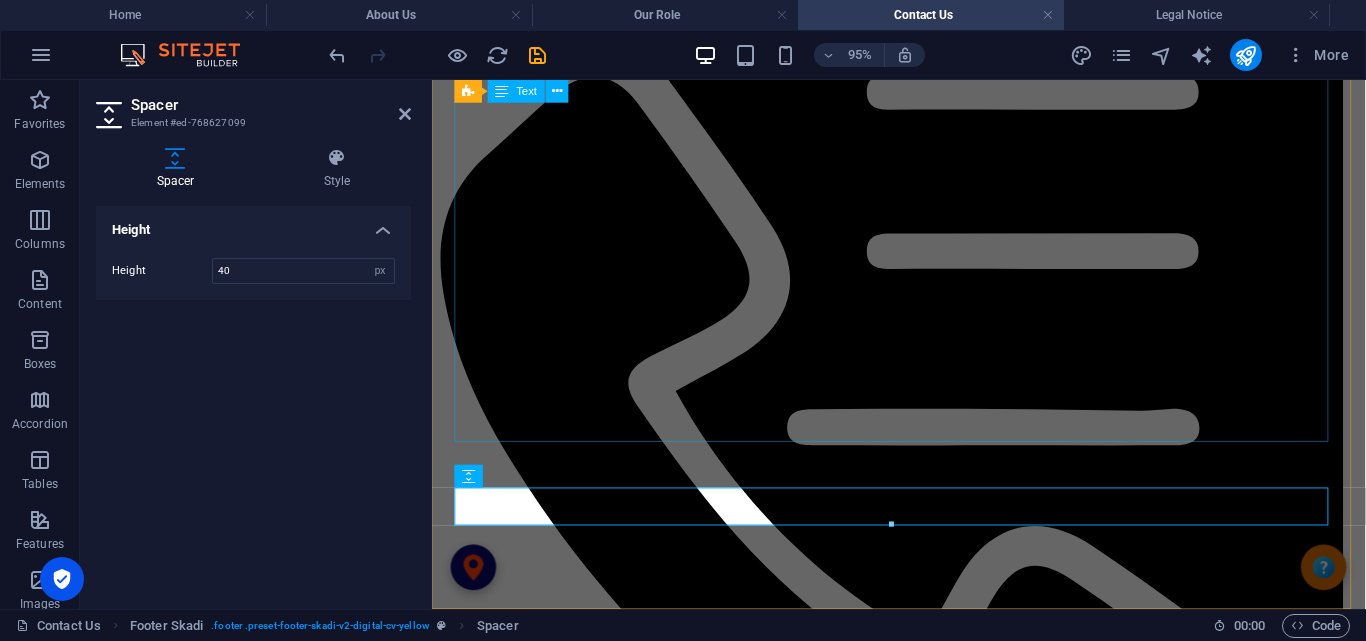 scroll, scrollTop: 236, scrollLeft: 0, axis: vertical 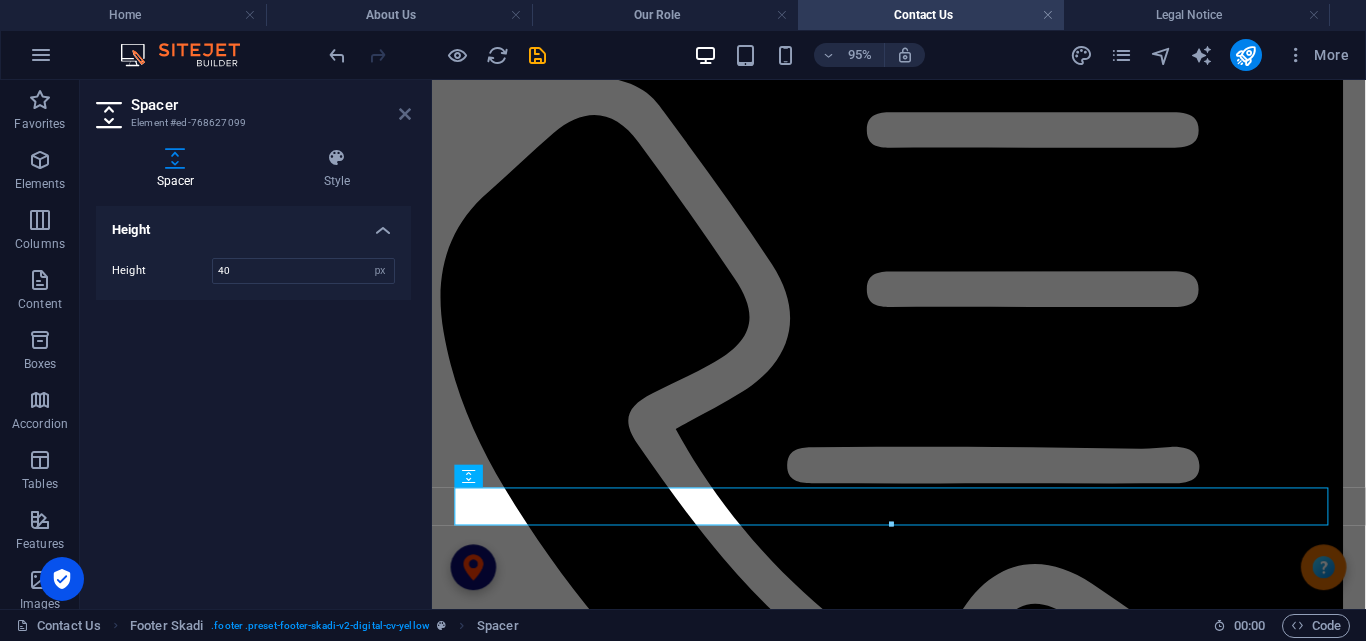 type on "40" 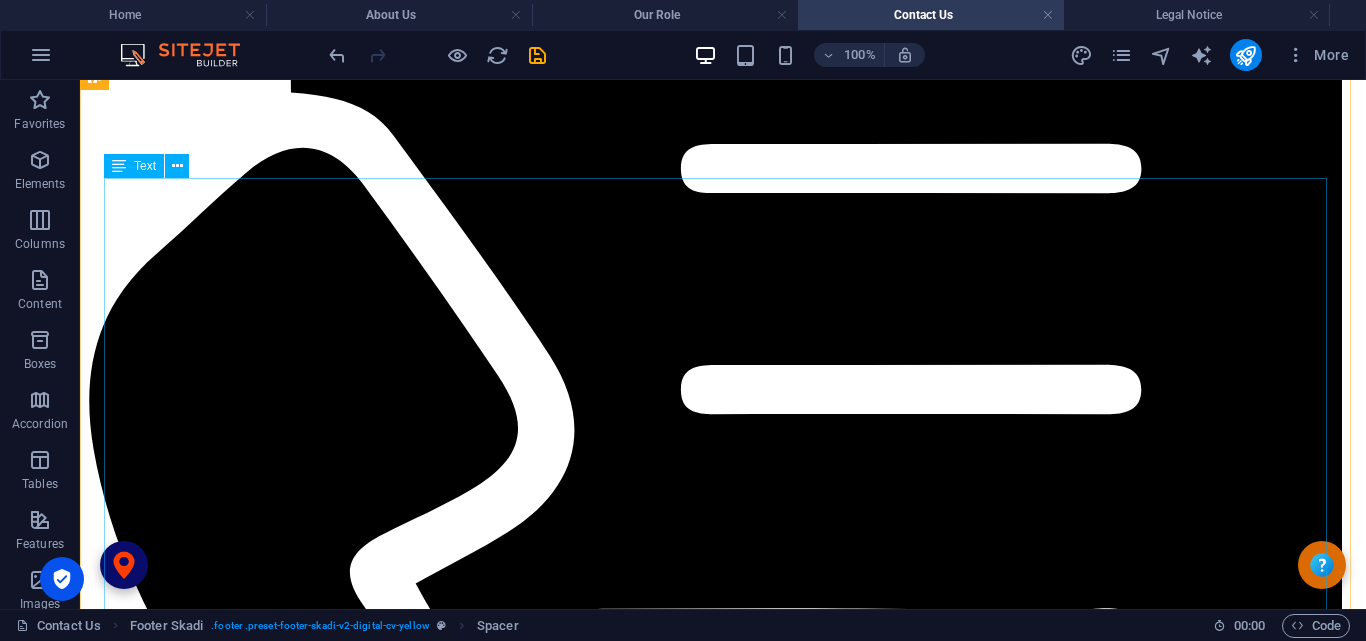 scroll, scrollTop: 0, scrollLeft: 0, axis: both 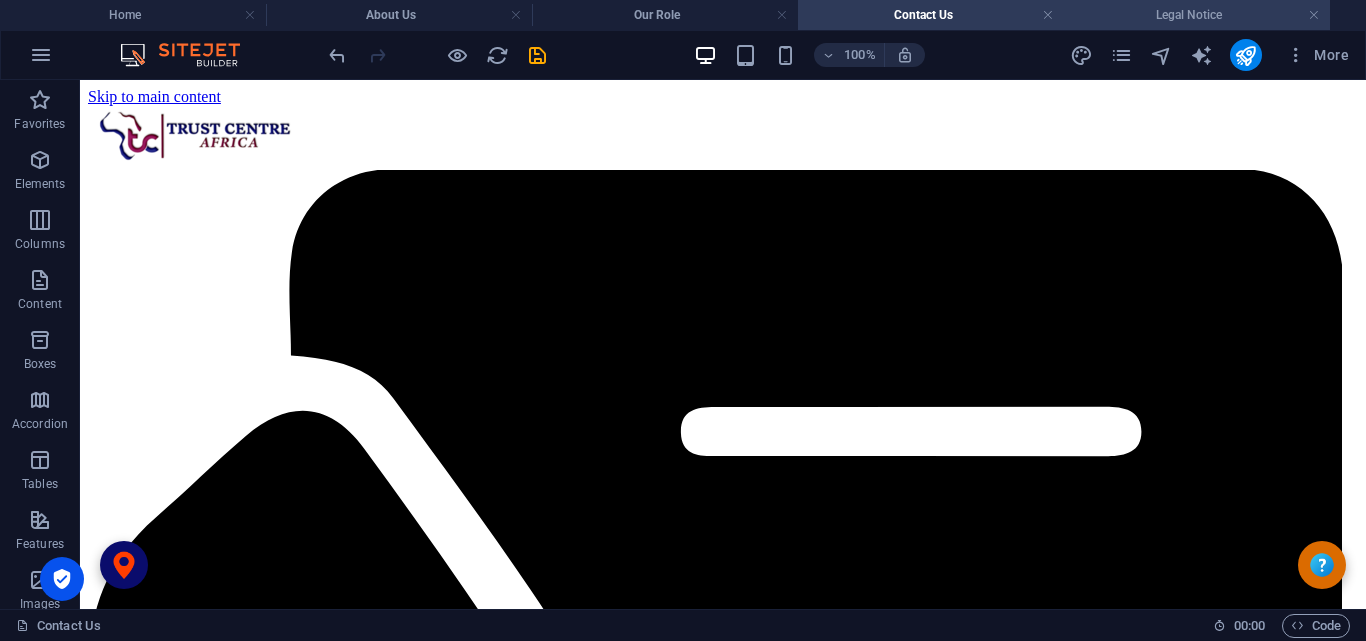 click on "Legal Notice" at bounding box center [1197, 15] 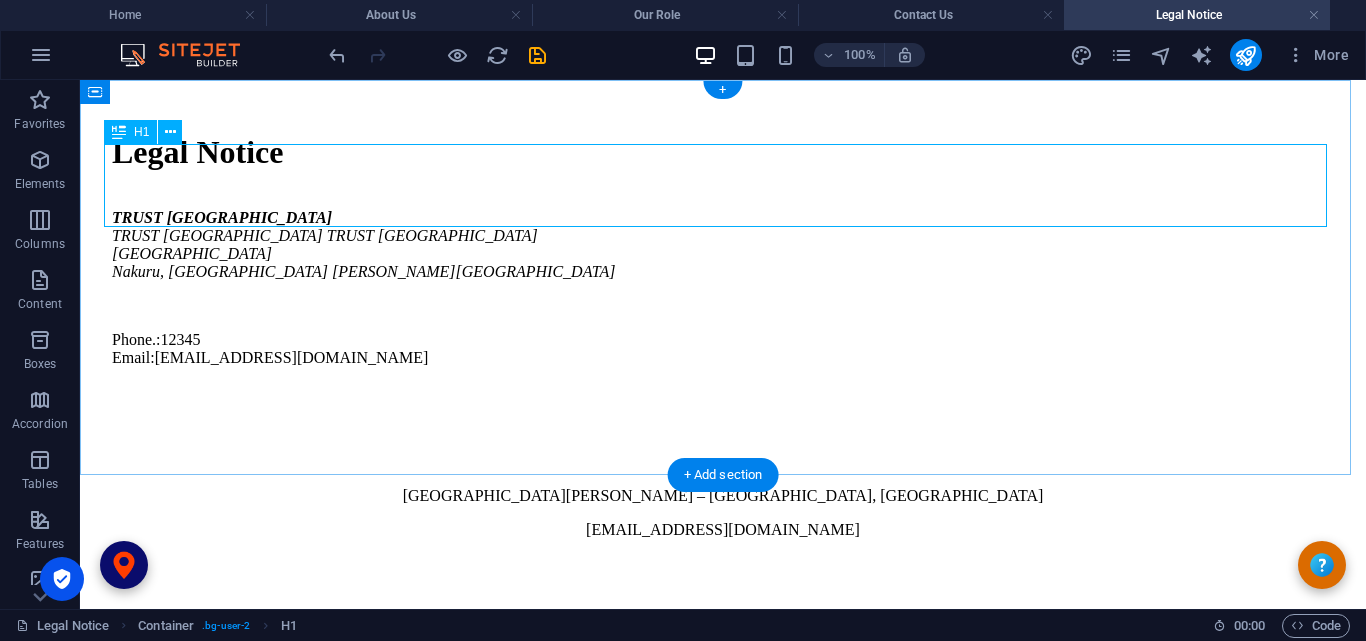 scroll, scrollTop: 0, scrollLeft: 0, axis: both 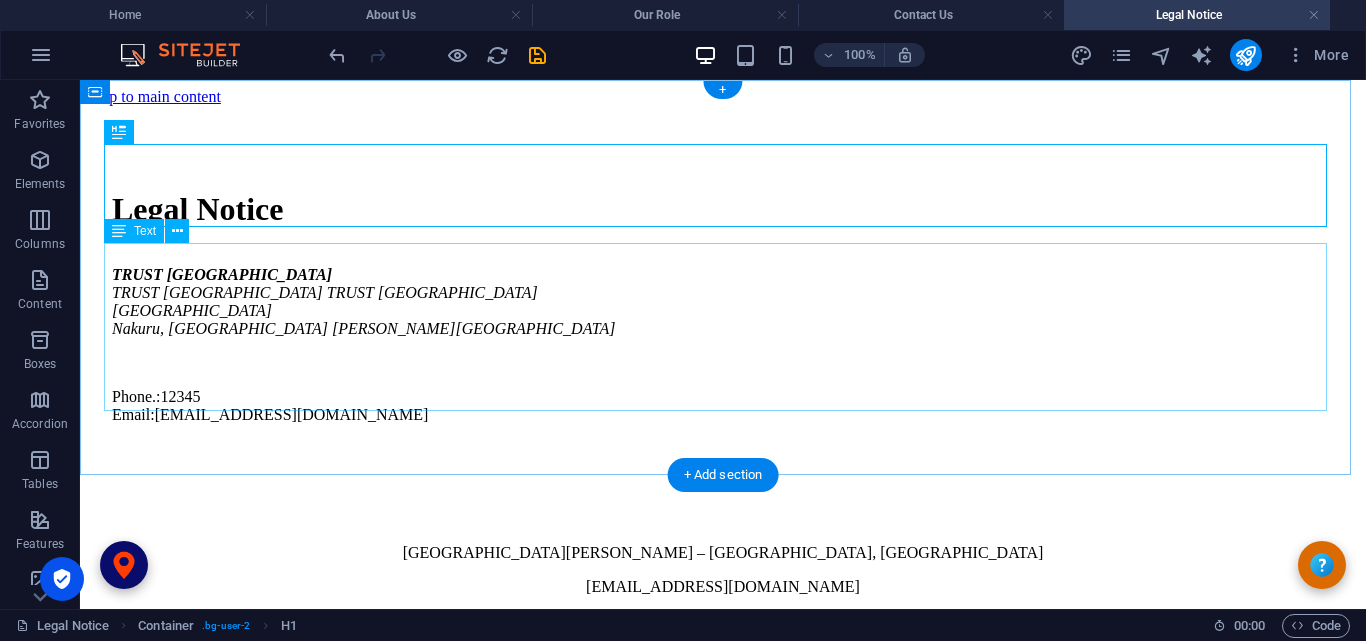 click on "12345" at bounding box center [180, 396] 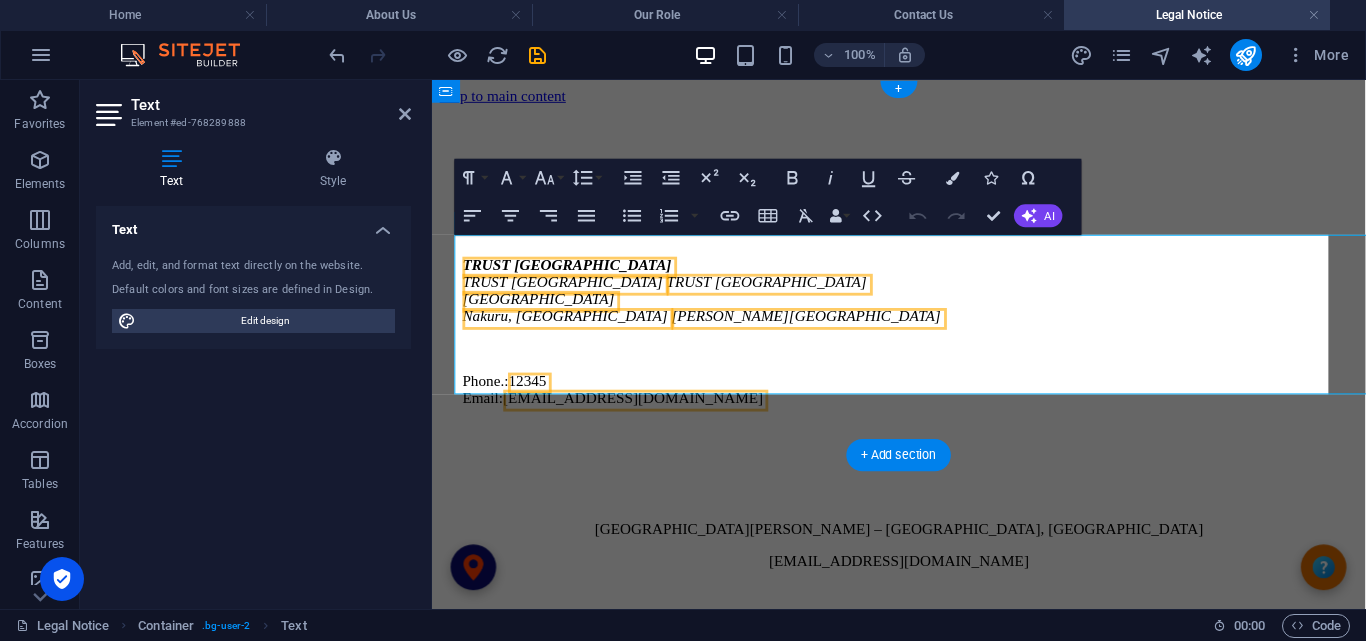 click at bounding box center [923, 363] 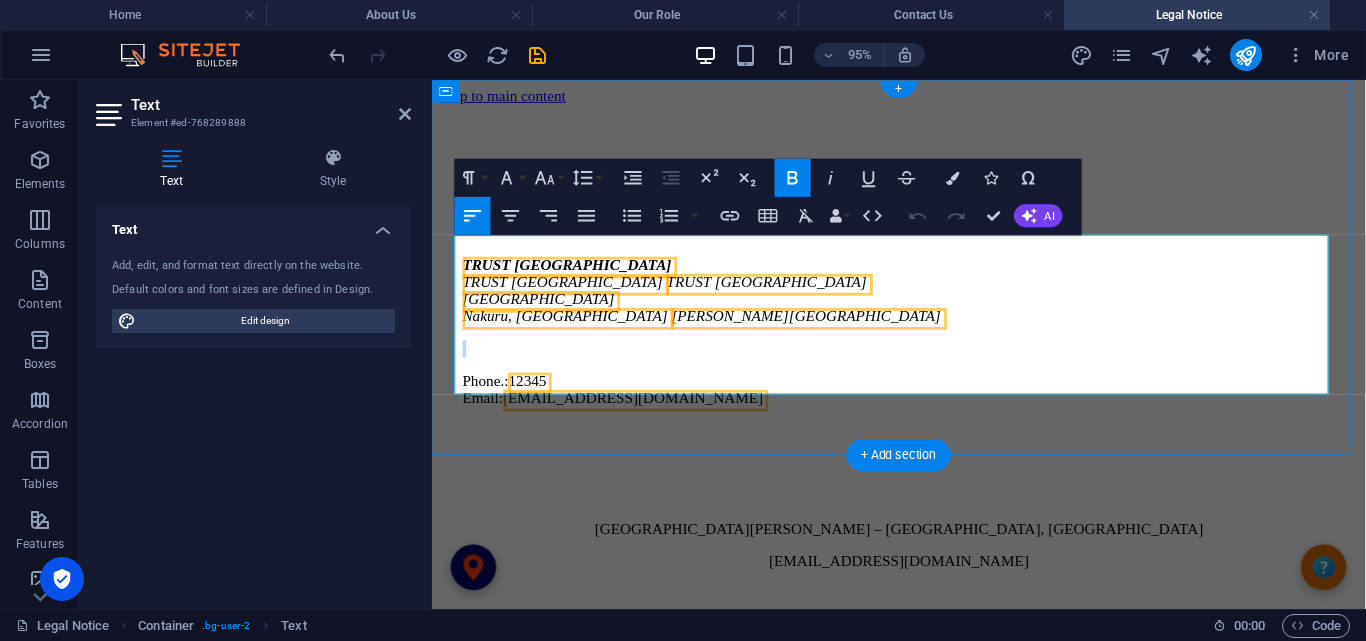 click on "Phone.:  12345 Email: [EMAIL_ADDRESS][DOMAIN_NAME]" at bounding box center (923, 406) 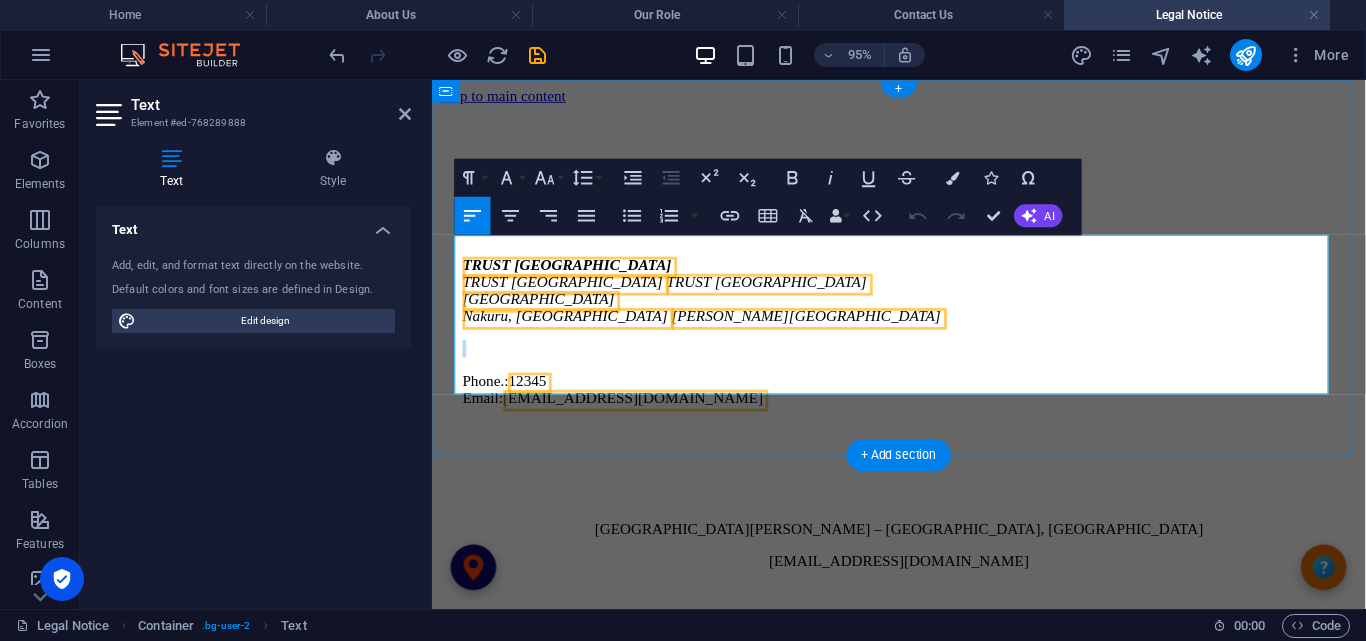 click on "Phone.:  12345 Email: [EMAIL_ADDRESS][DOMAIN_NAME]" at bounding box center (923, 406) 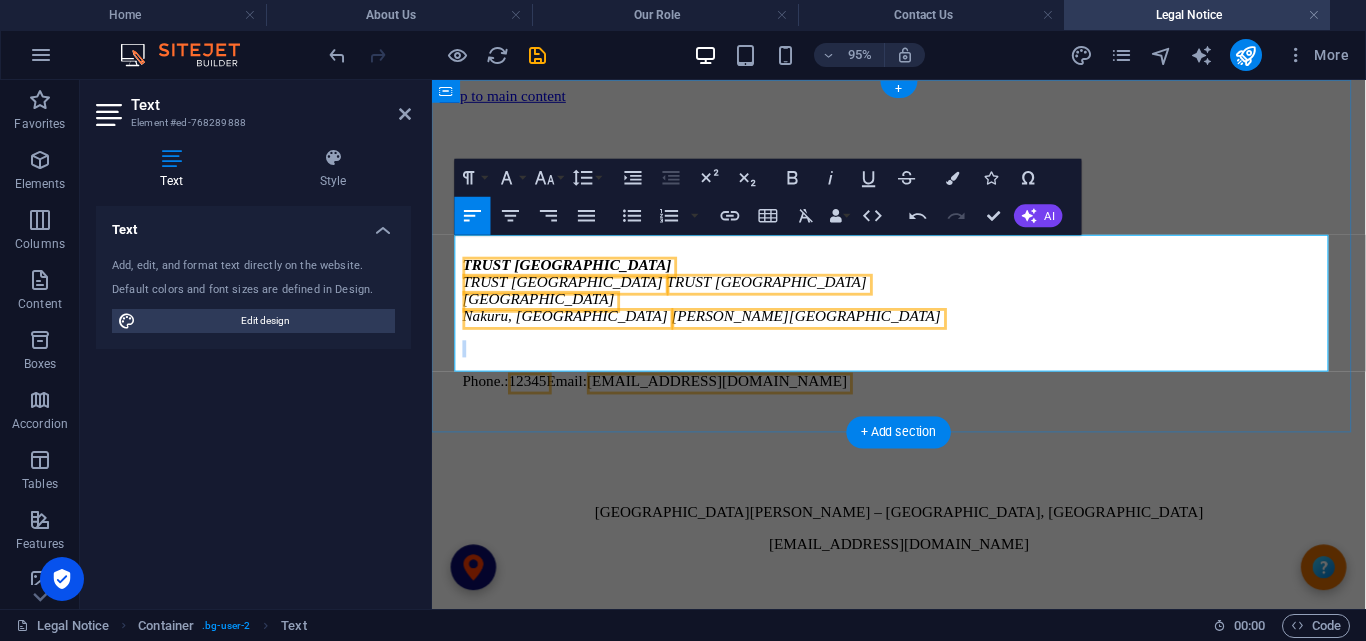 click on "12345" at bounding box center [532, 396] 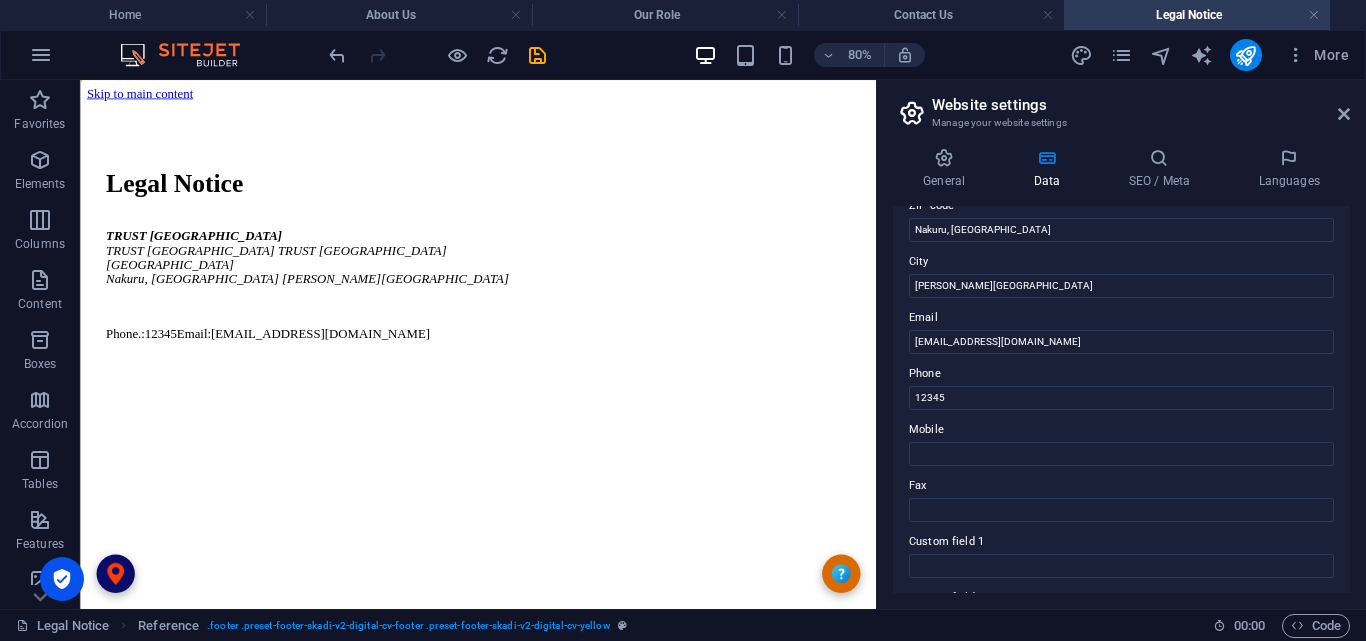 scroll, scrollTop: 274, scrollLeft: 0, axis: vertical 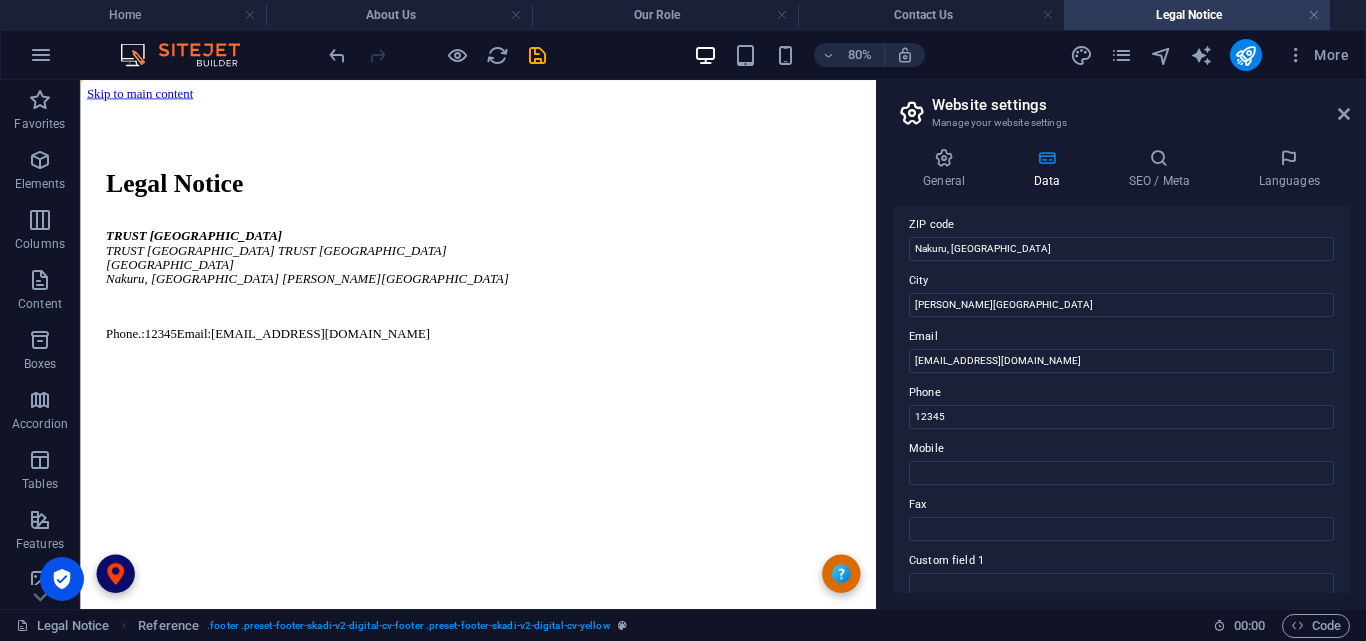 click on "Phone" at bounding box center (1121, 393) 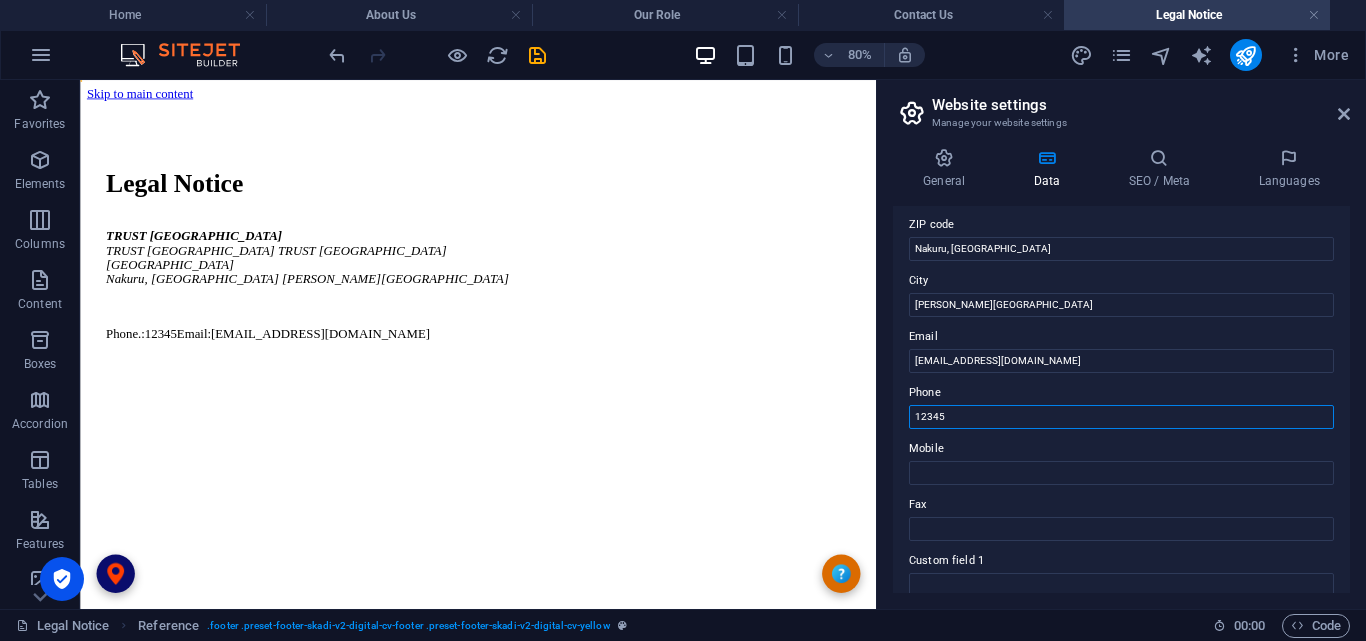 click on "12345" at bounding box center [1121, 417] 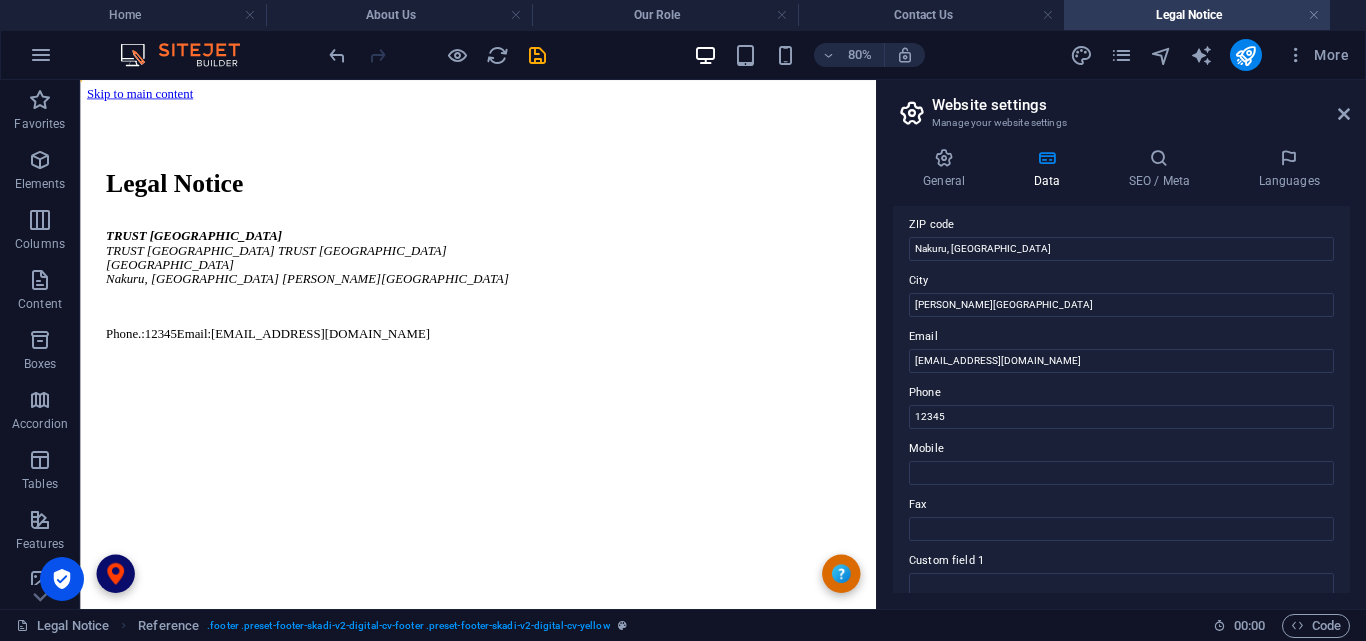 click on "Phone" at bounding box center [1121, 393] 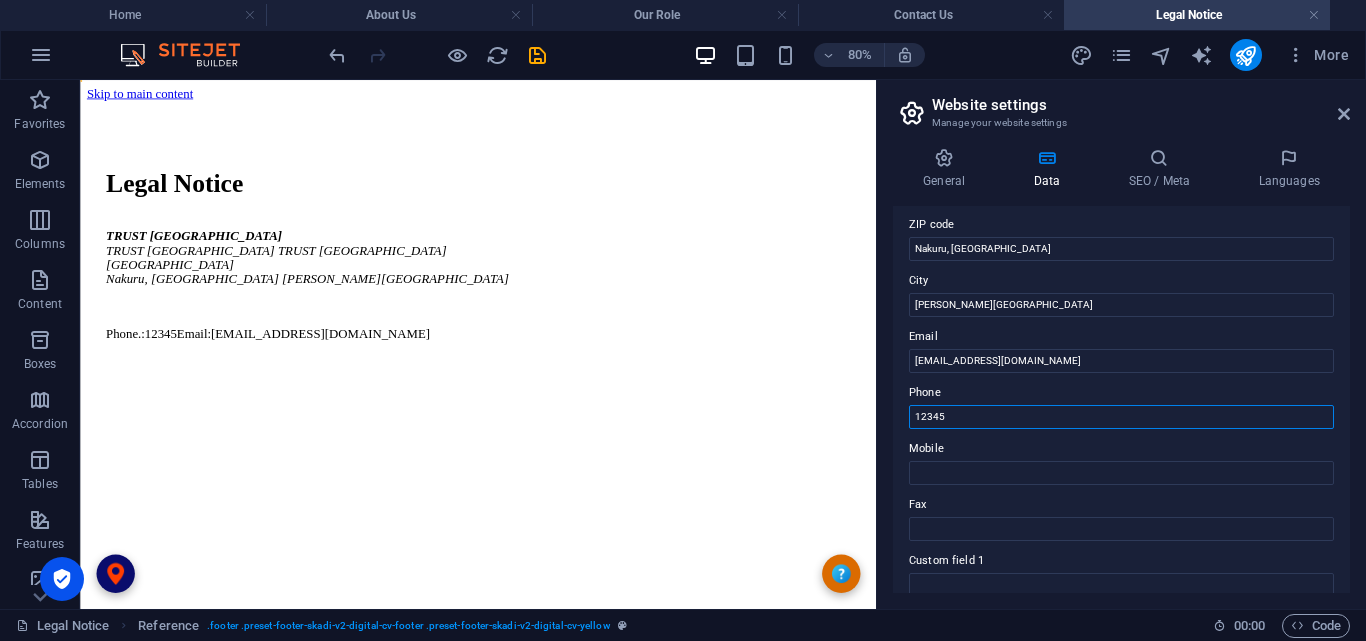 click on "12345" at bounding box center [1121, 417] 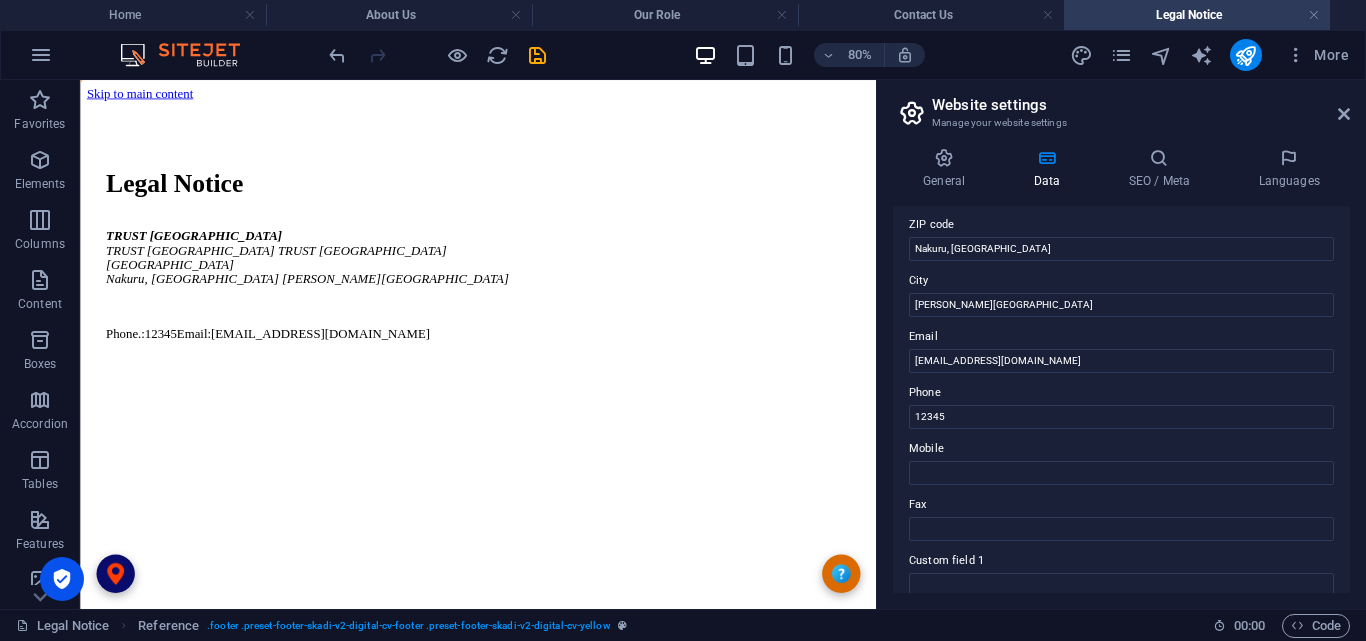 click on "Phone" at bounding box center [1121, 393] 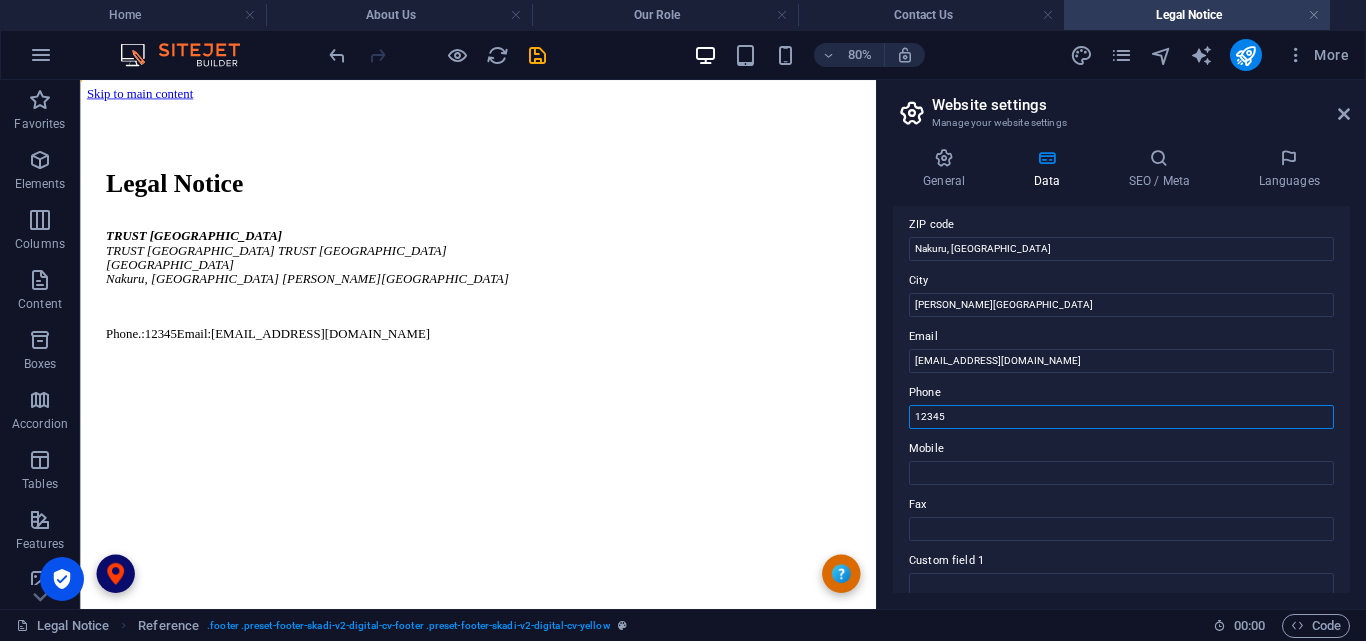 click on "12345" at bounding box center [1121, 417] 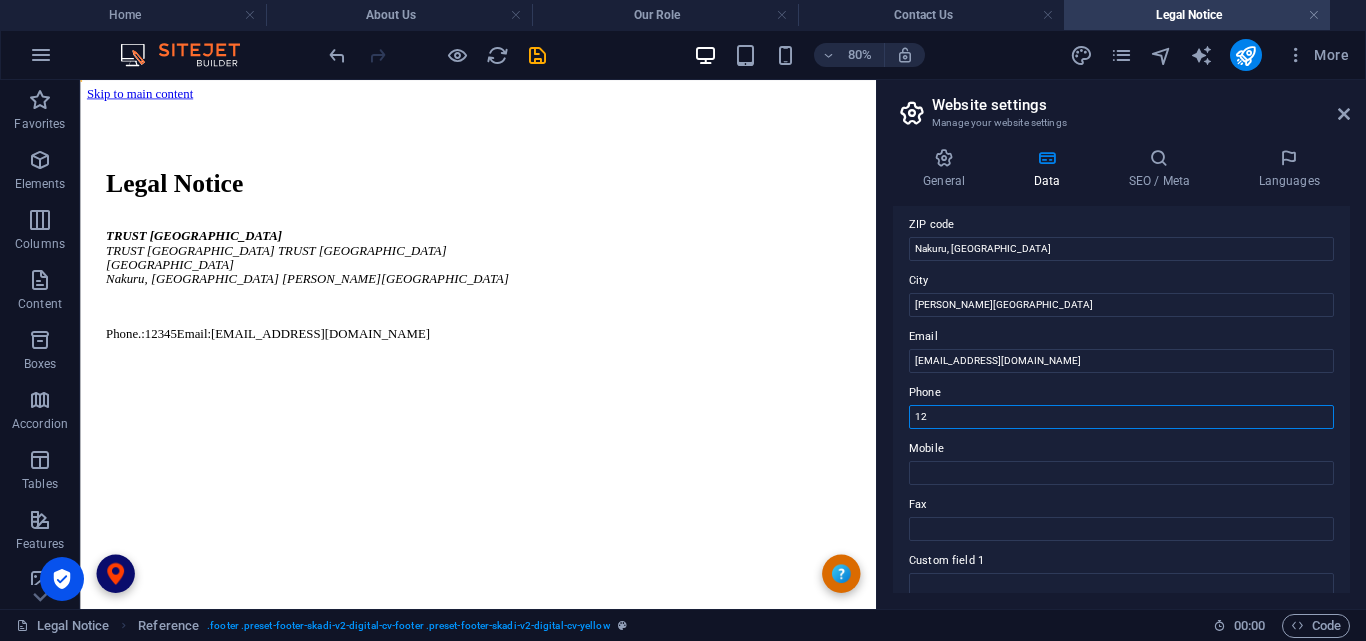 type on "1" 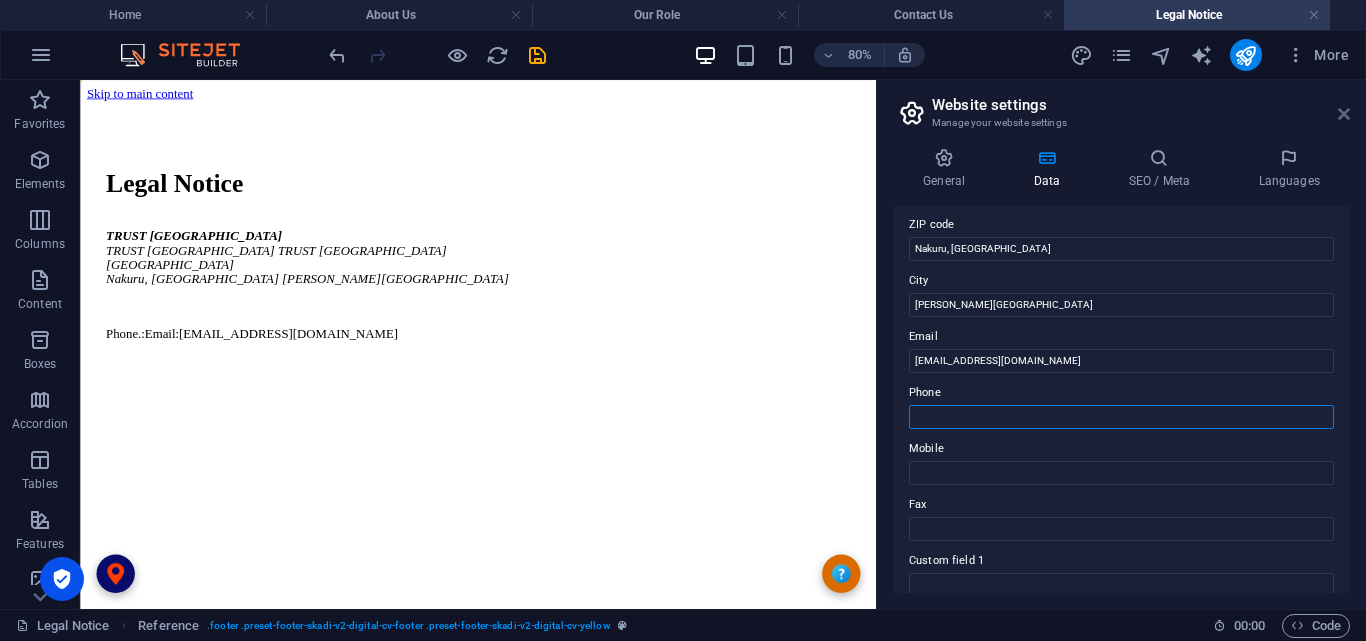 type 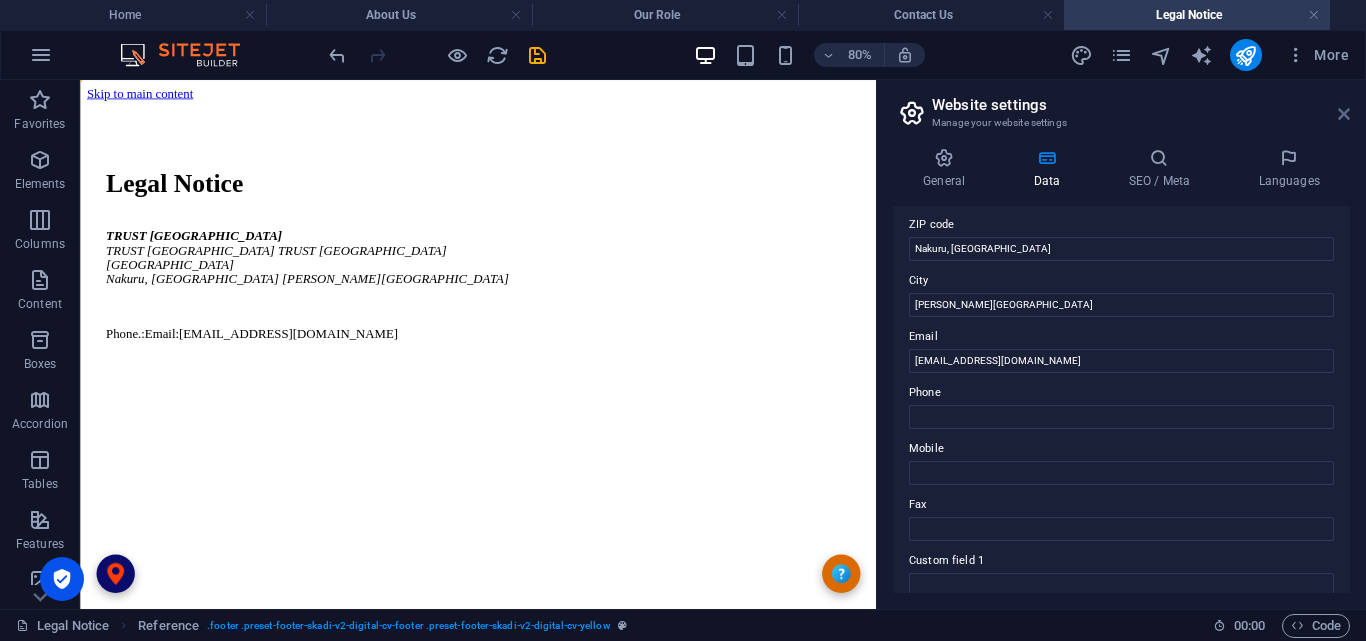 click at bounding box center (1344, 114) 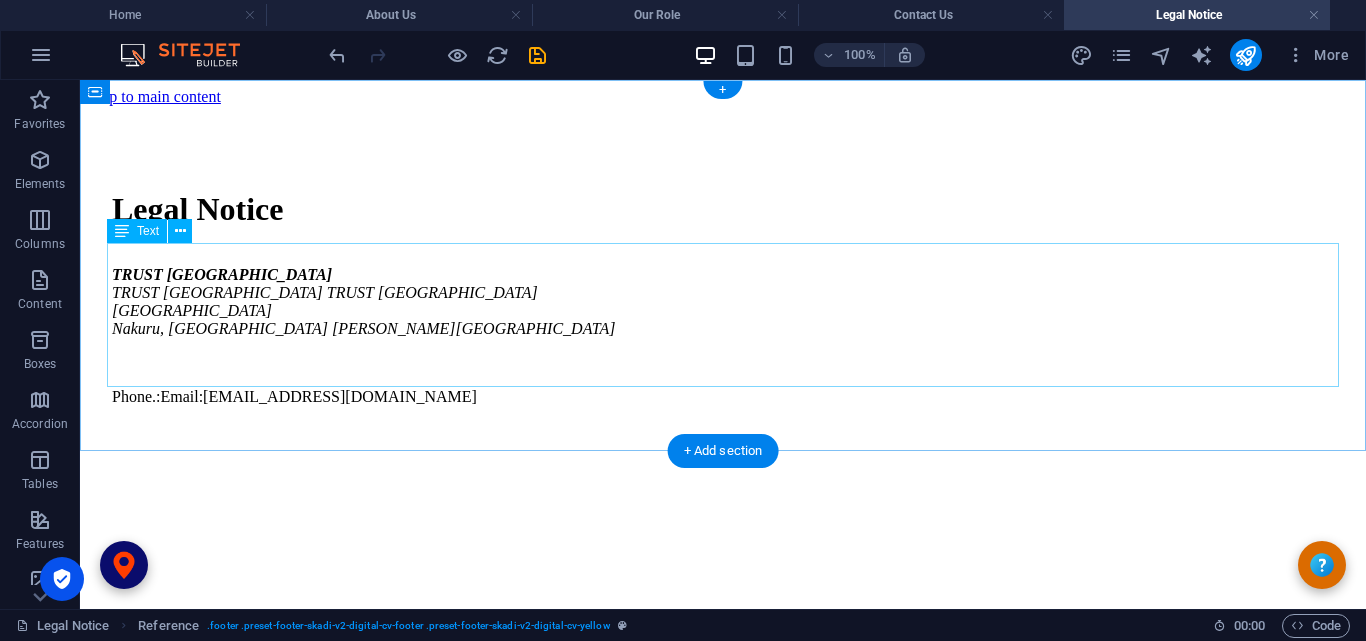 click on "[EMAIL_ADDRESS][DOMAIN_NAME]" at bounding box center (340, 396) 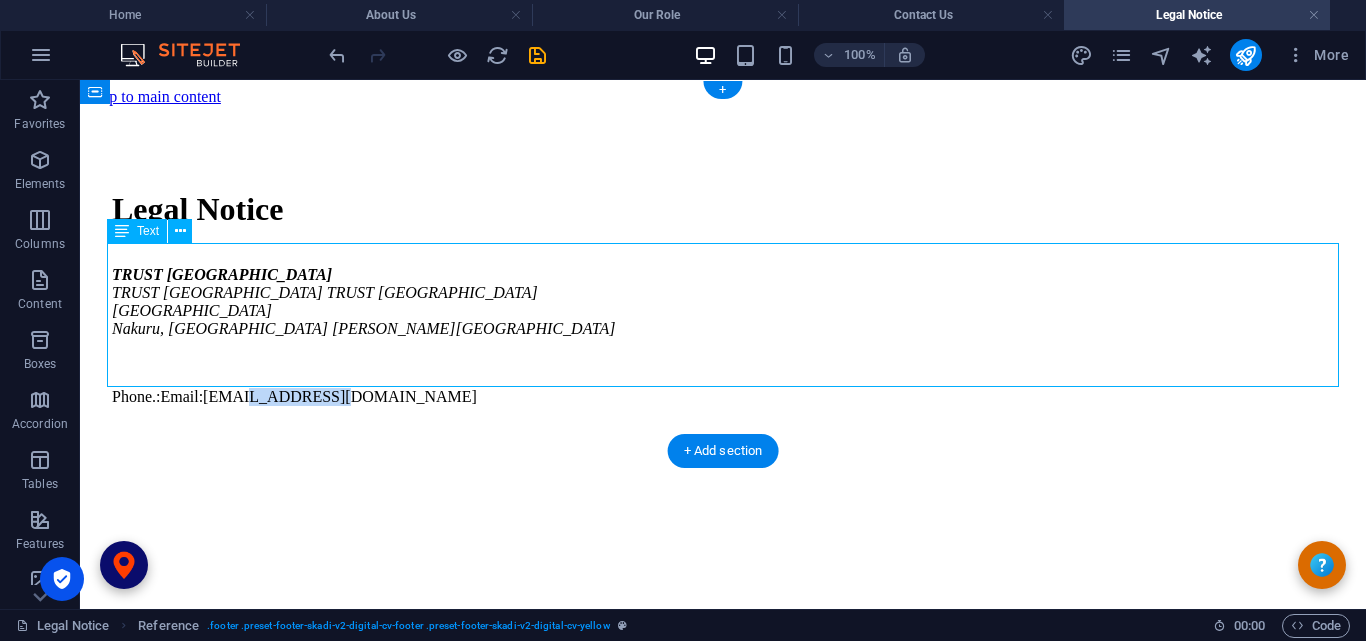 click on "[EMAIL_ADDRESS][DOMAIN_NAME]" at bounding box center (340, 396) 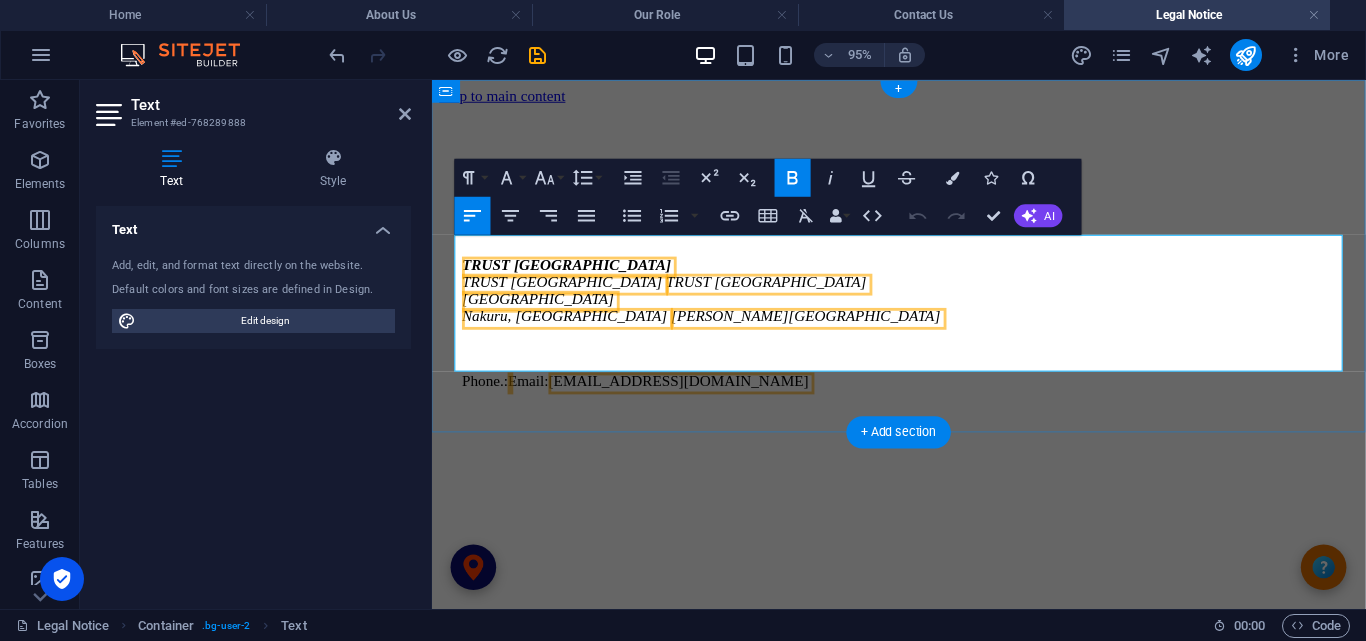 click on "Email:" at bounding box center (533, 396) 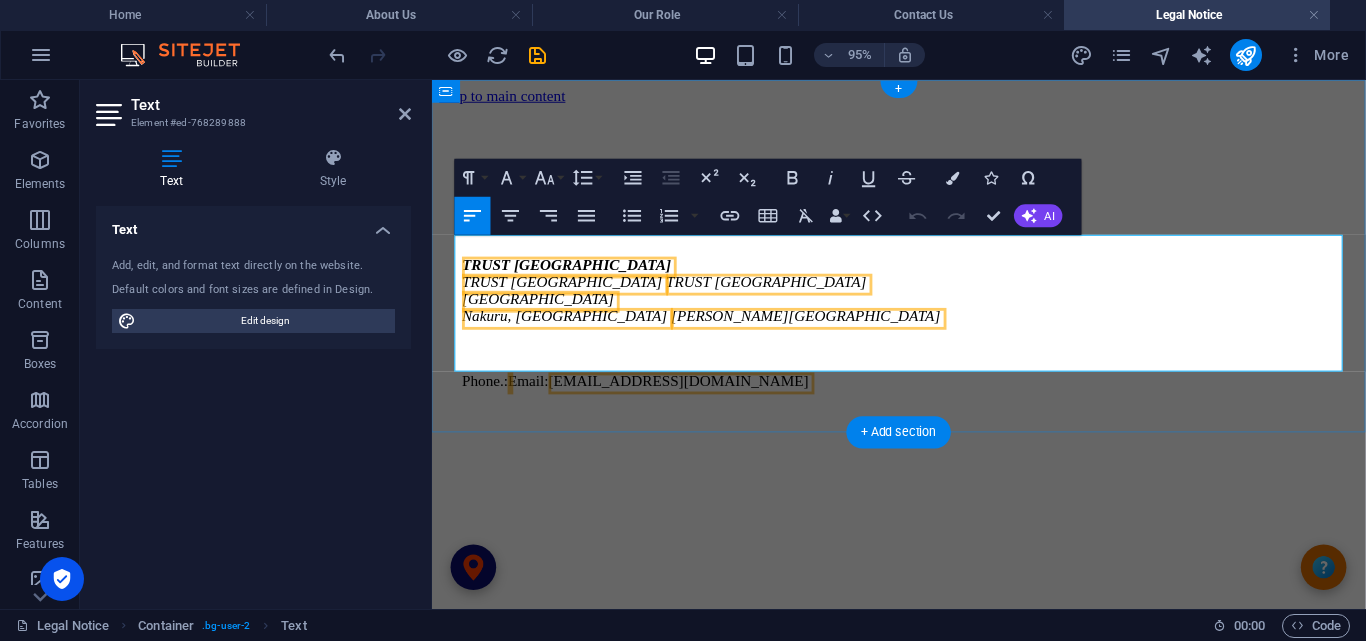 click on "Phone.:" at bounding box center (488, 396) 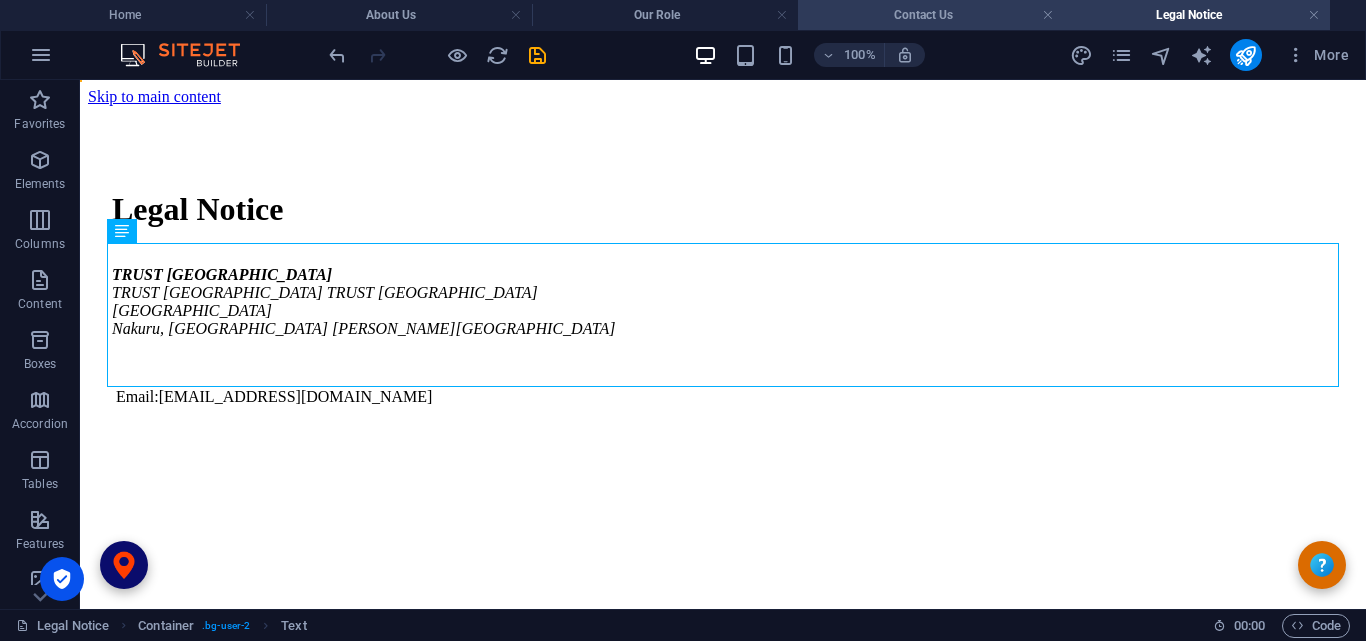 click on "Contact Us" at bounding box center [931, 15] 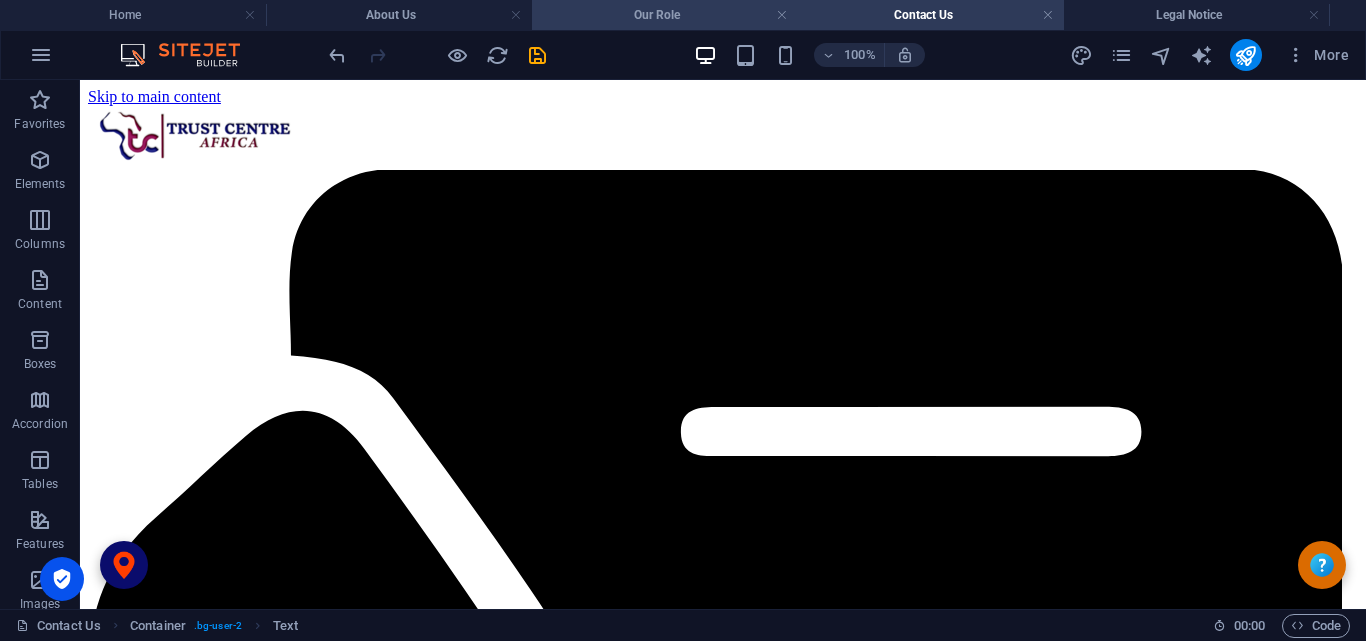 click on "Our Role" at bounding box center (665, 15) 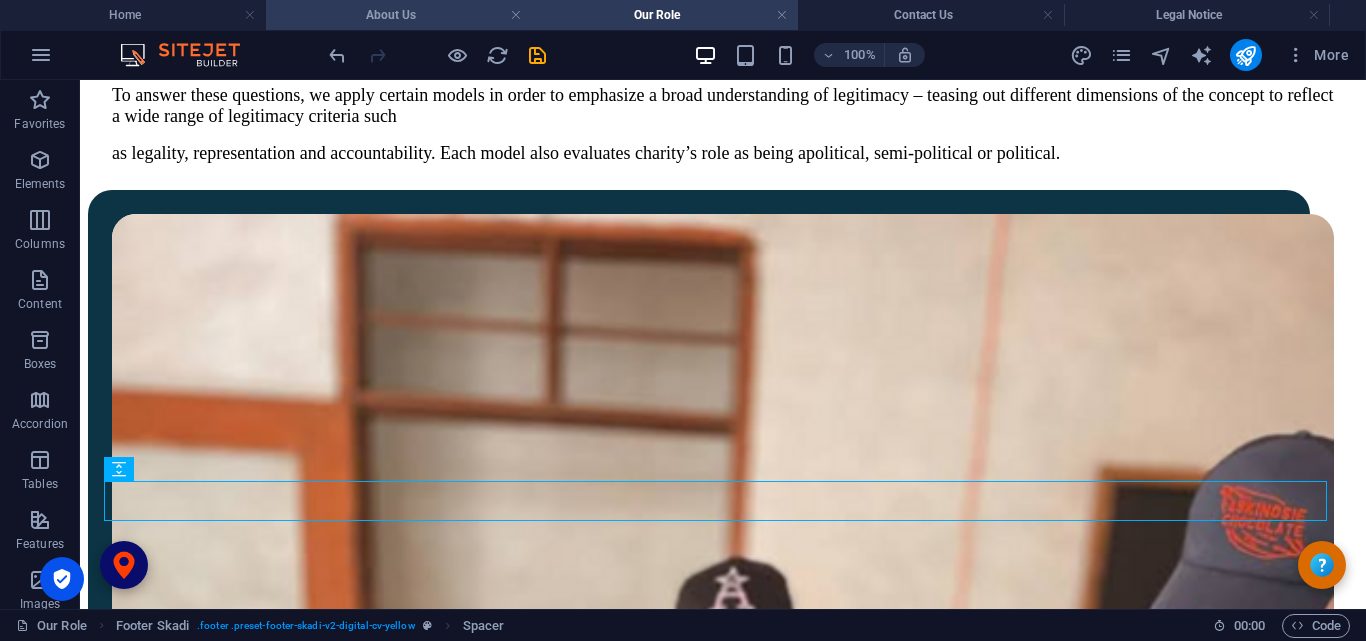 click on "About Us" at bounding box center [399, 15] 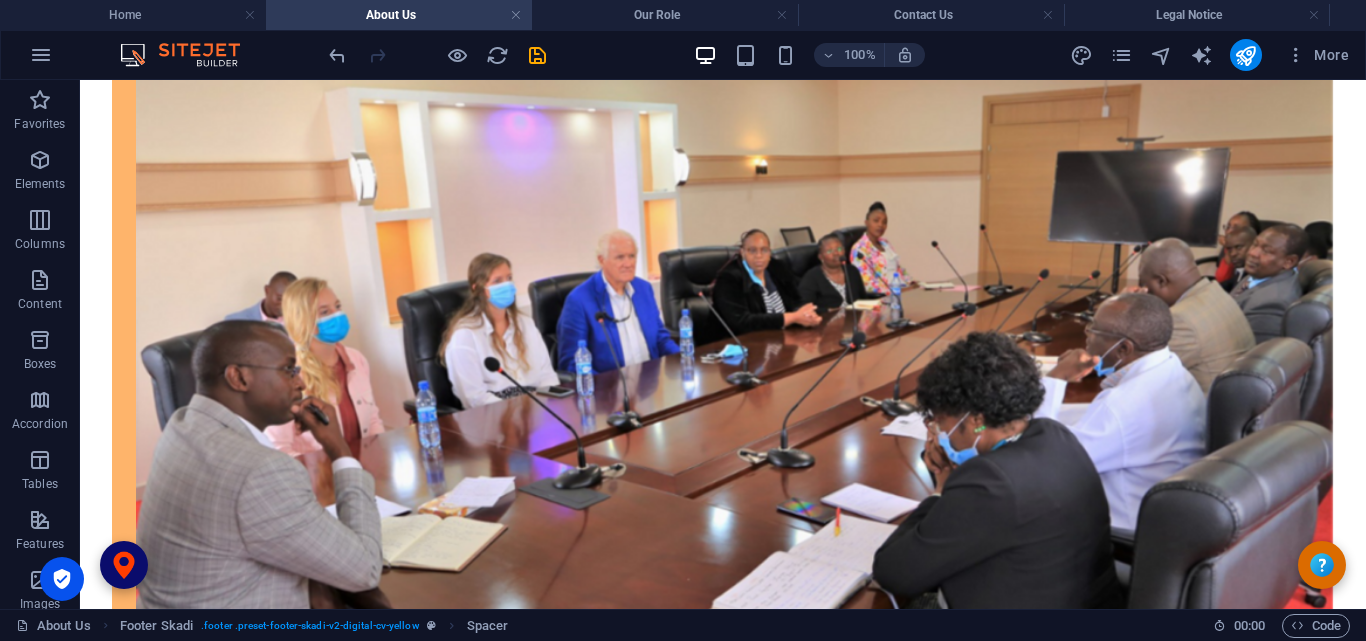scroll, scrollTop: 0, scrollLeft: 0, axis: both 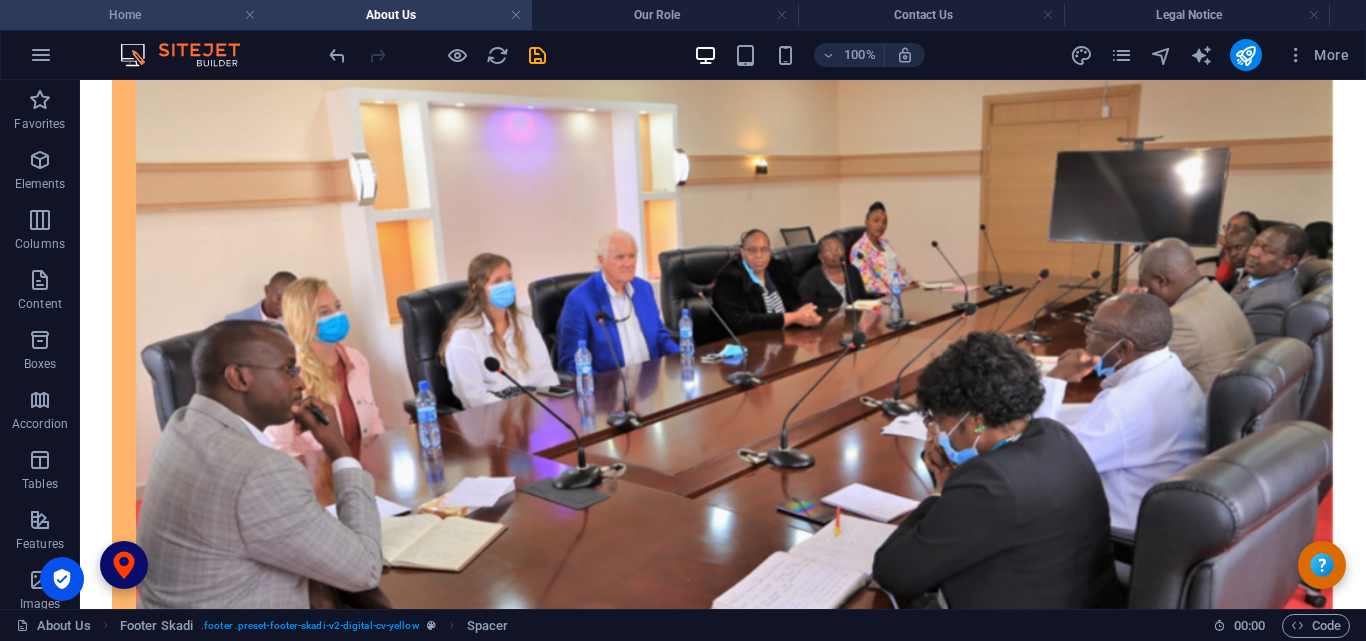 click on "Home" at bounding box center (133, 15) 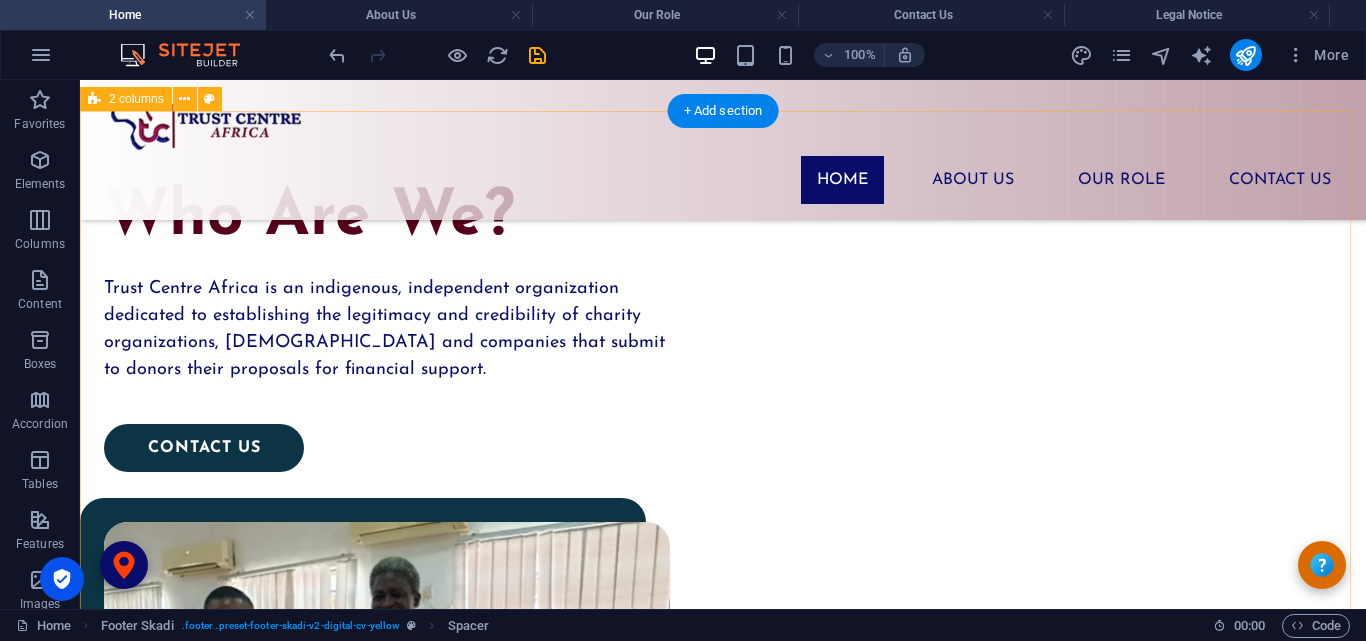 scroll, scrollTop: 1278, scrollLeft: 0, axis: vertical 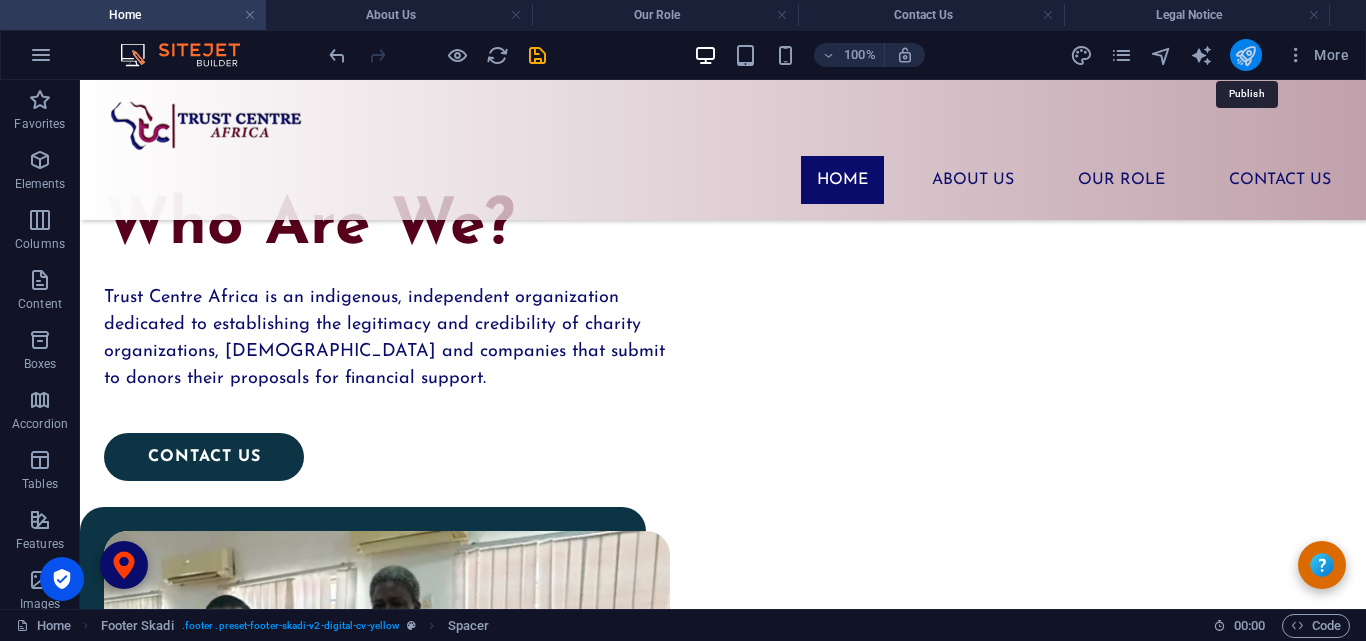 click at bounding box center (1245, 55) 